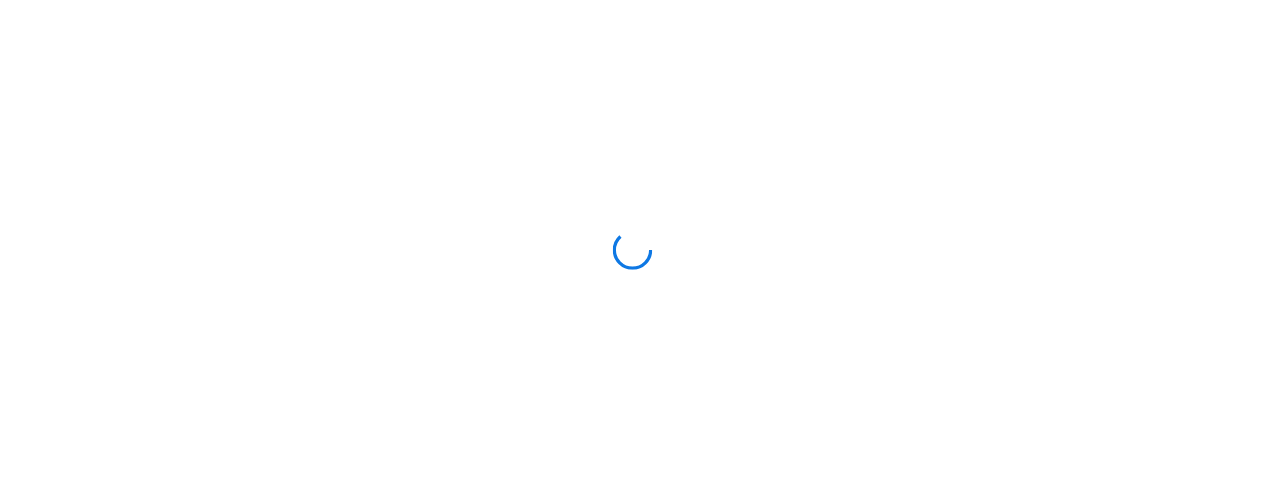 scroll, scrollTop: 0, scrollLeft: 0, axis: both 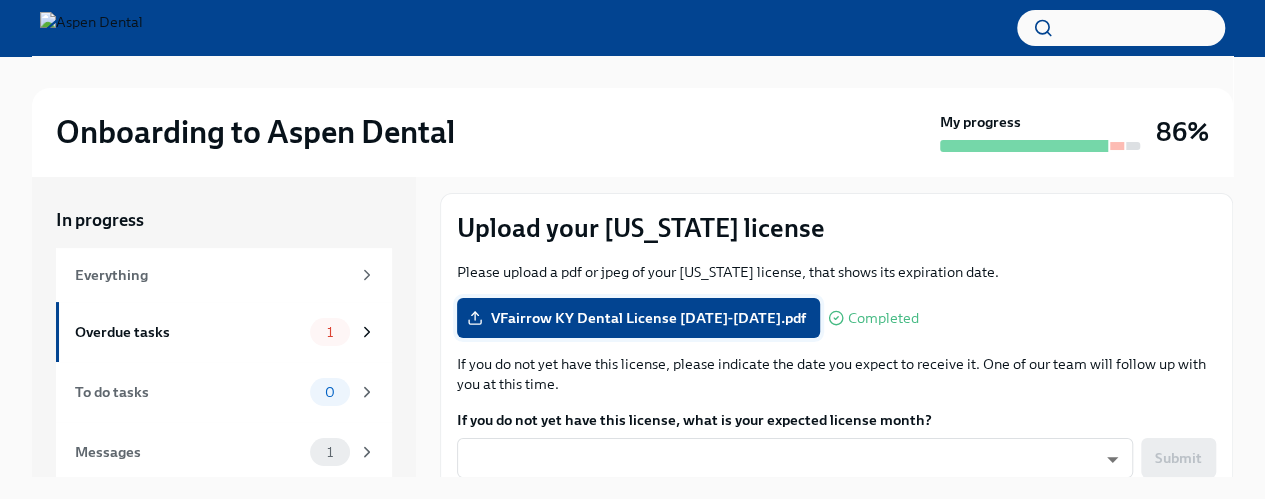 click on "VFairrow KY Dental License 2024-2025.pdf" at bounding box center [638, 318] 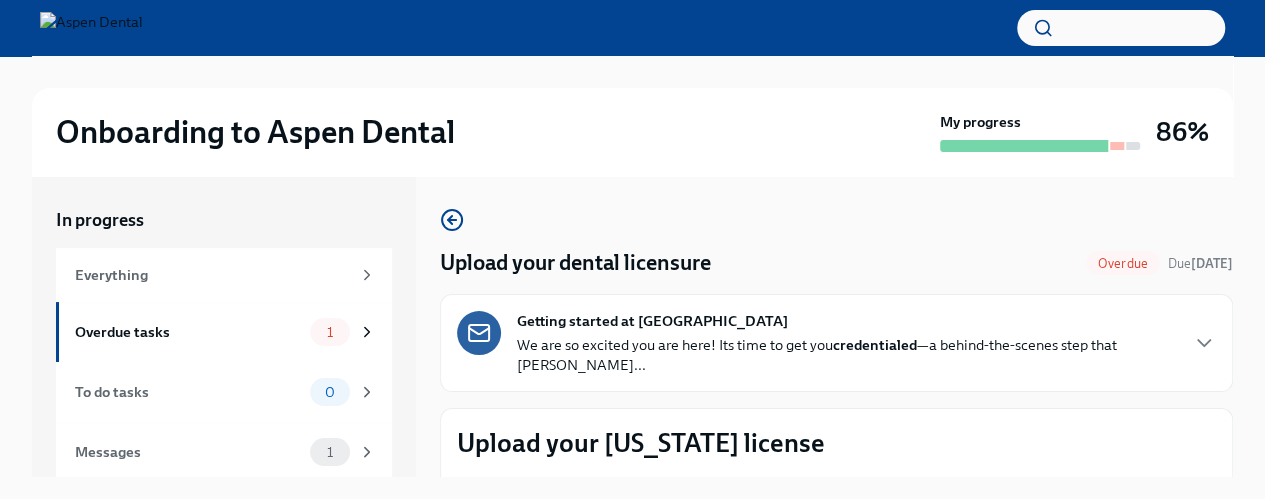 click on "Upload your dental licensure Overdue Due  3 days ago Getting started at Aspen Dental We are so excited you are here! Its time to get you  credentialed —a behind-the-scenes step that confi... Upload your Kentucky license Please upload a pdf or jpeg of your Kentucky license, that shows its expiration date. VFairrow KY Dental License 2024-2025.pdf Completed If you do not yet have this license, please indicate the date you expect to receive it. One of our team will follow up with you at this time. If you do not yet have this license, what is your expected license month? ​ ​ Submit Provide info on your other licenses Which other ACTIVE state licenses/registrations do you currently hold? No other ACTIVE licenses Alabama Alaska Arizona Arkansas California Colorado Connecticut Delaware District of Columbia Florida Georgia Hawaii Idaho Illinois Indiana Iowa Kansas Kentucky Louisiana Maine Maryland Massachusetts Michigan Minnesota Mississippi Missouri Montana Nebraska Nevada New Hampshire New Jersey New Mexico" at bounding box center (836, 1808) 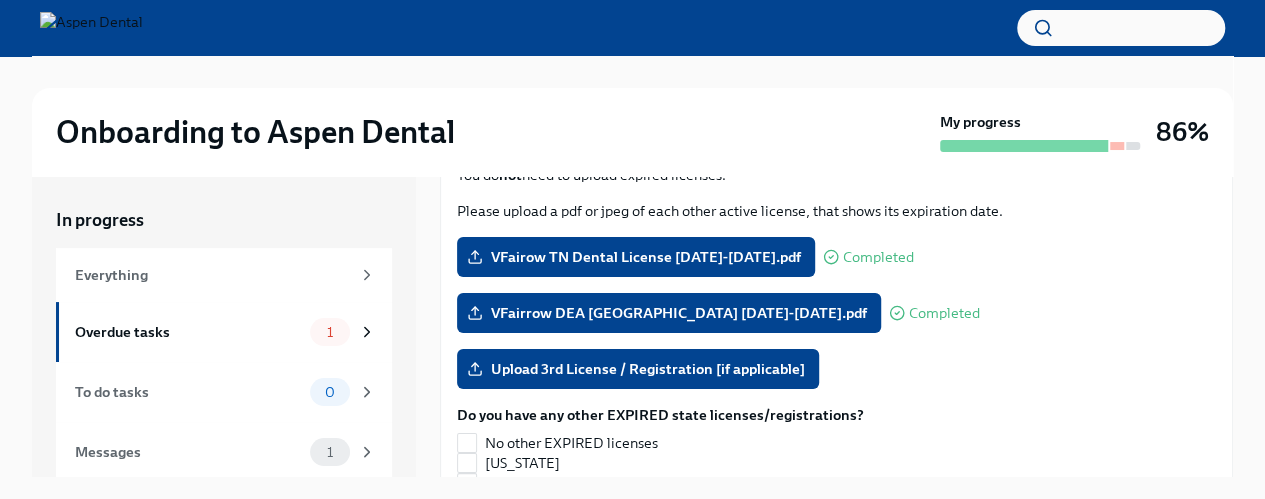 scroll, scrollTop: 1795, scrollLeft: 0, axis: vertical 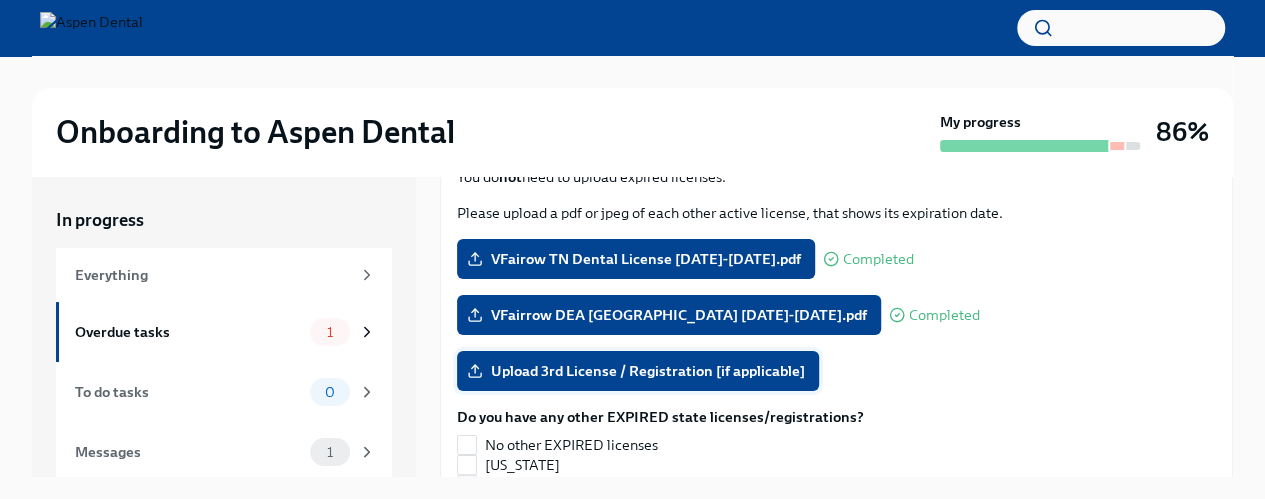 click on "Upload 3rd License / Registration [if applicable]" at bounding box center (638, 371) 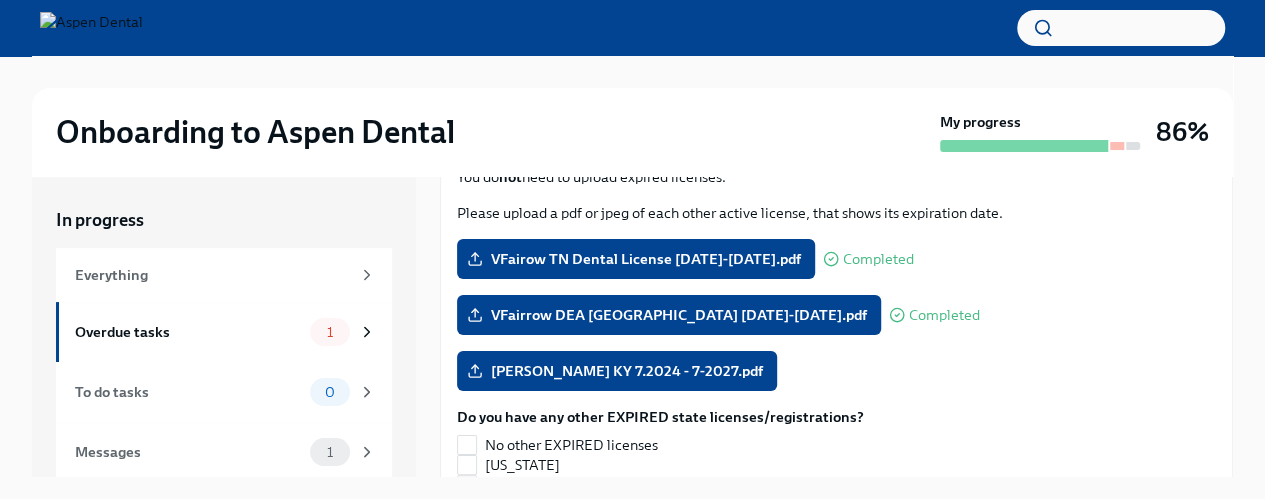 scroll, scrollTop: 34, scrollLeft: 0, axis: vertical 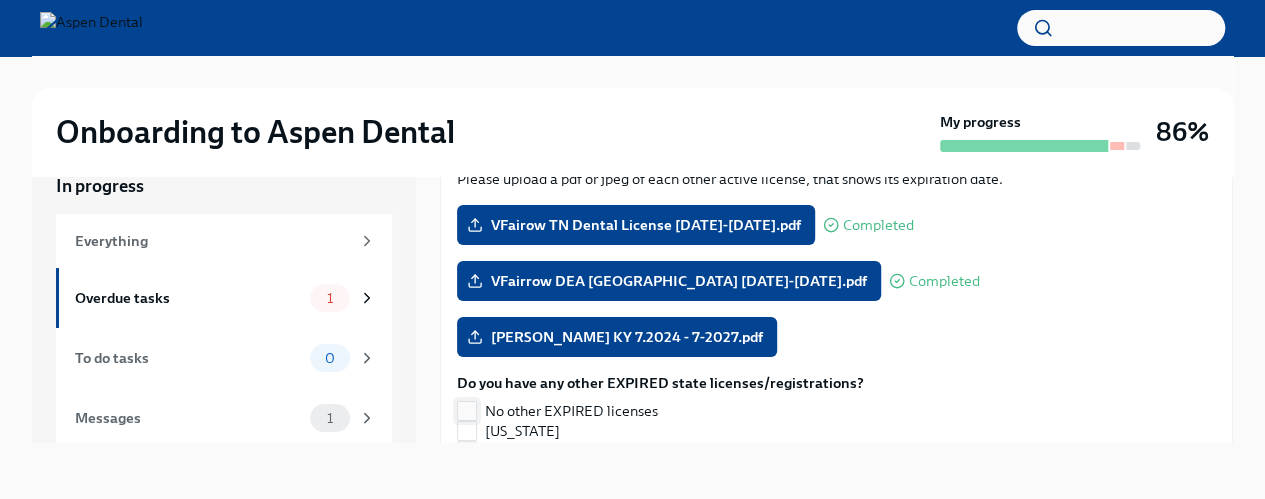 click on "No other EXPIRED licenses" at bounding box center [467, 411] 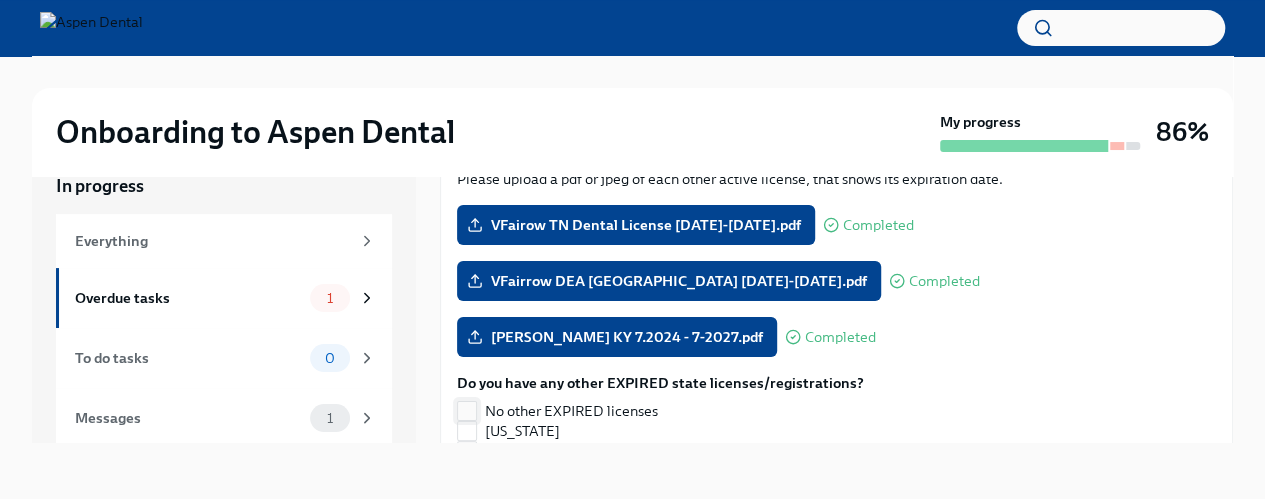 click on "No other EXPIRED licenses" at bounding box center (467, 411) 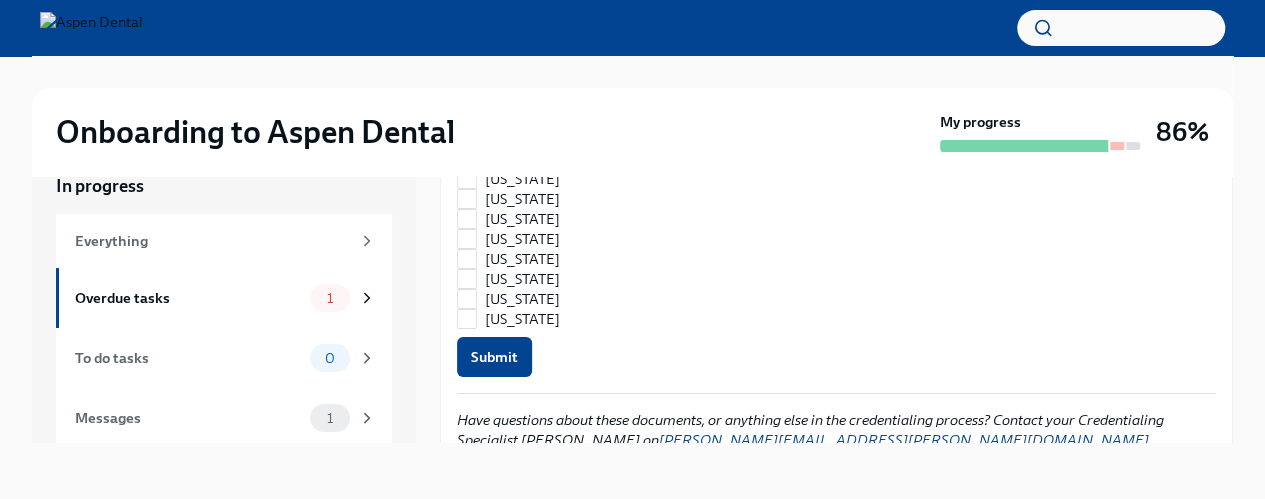 scroll, scrollTop: 2909, scrollLeft: 0, axis: vertical 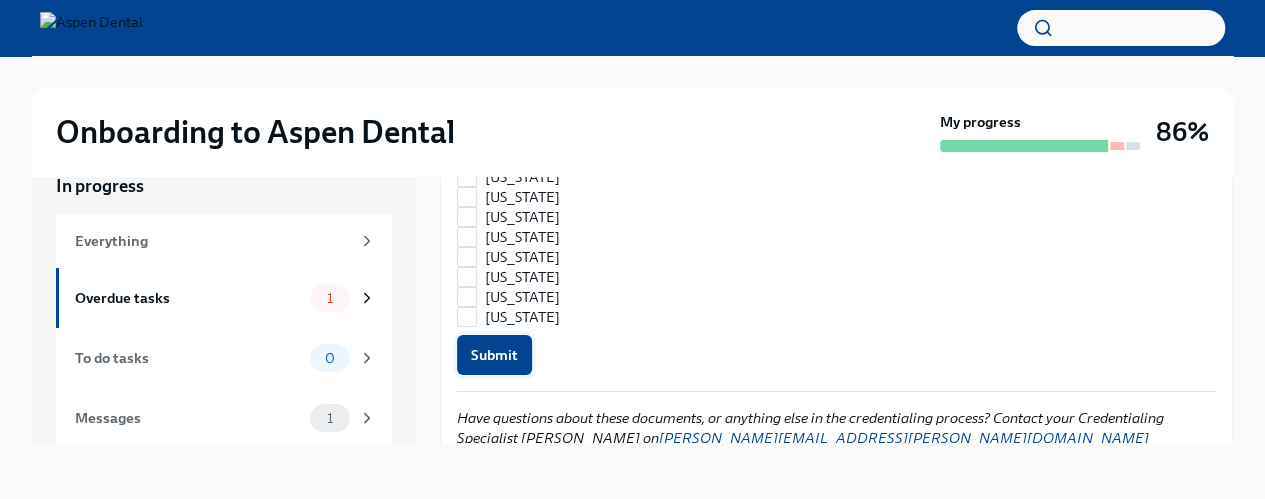 click on "Submit" at bounding box center (494, 355) 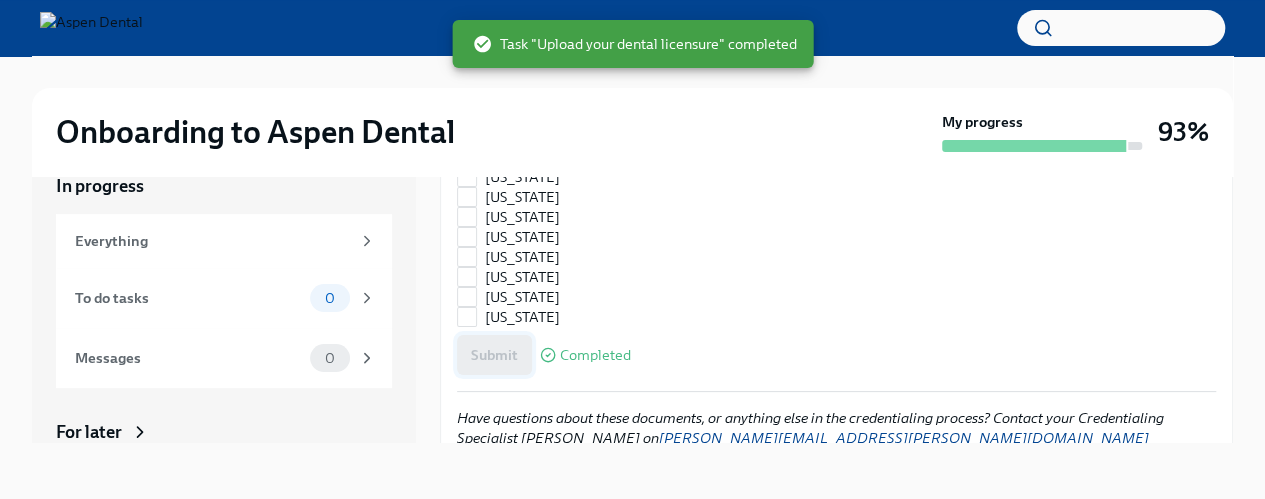 checkbox on "true" 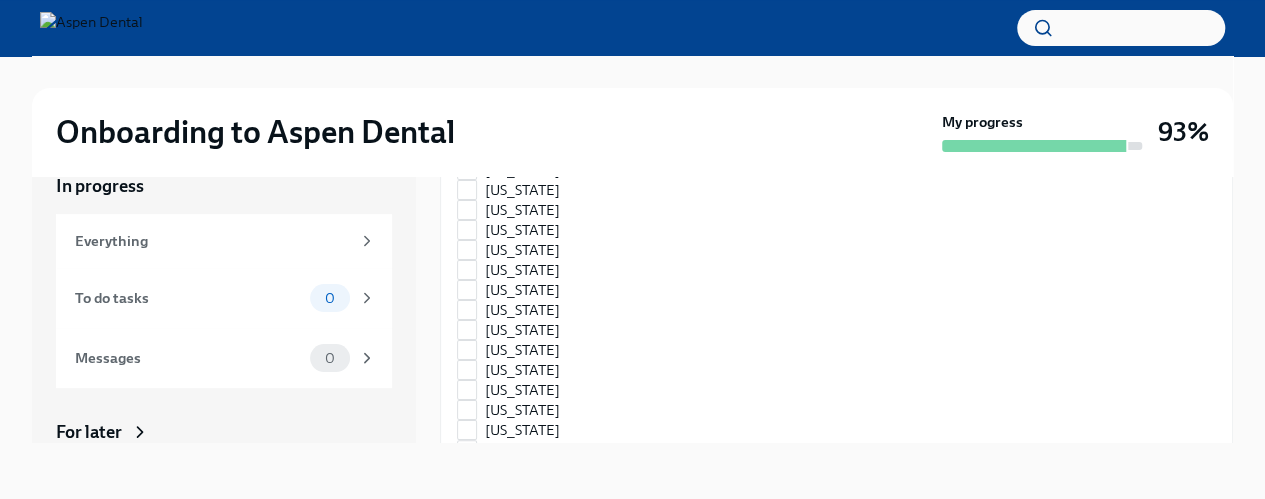 scroll, scrollTop: 2909, scrollLeft: 0, axis: vertical 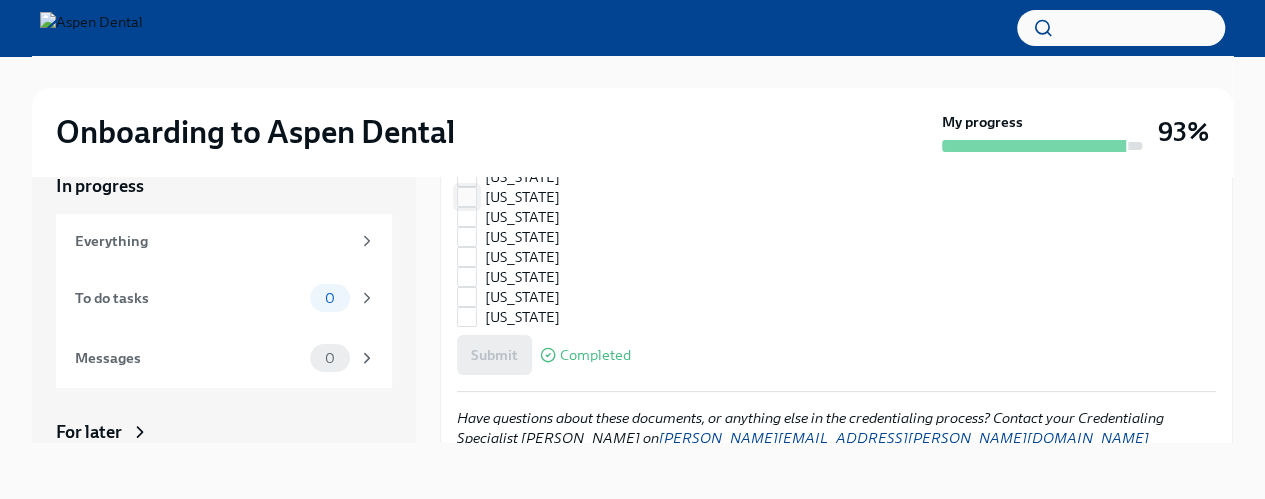 click on "Utah" at bounding box center [652, 197] 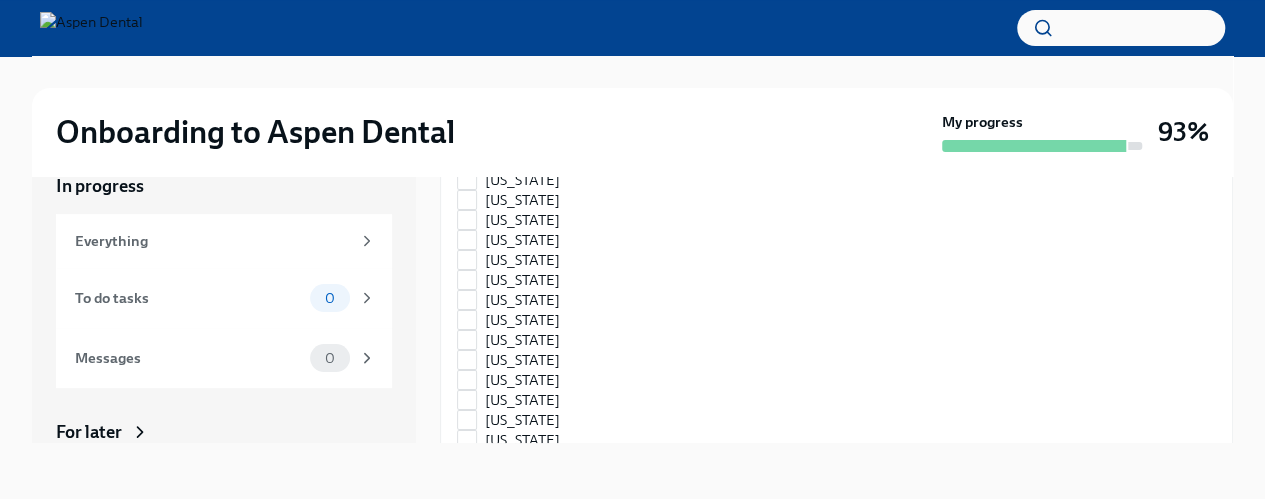 scroll, scrollTop: 2529, scrollLeft: 0, axis: vertical 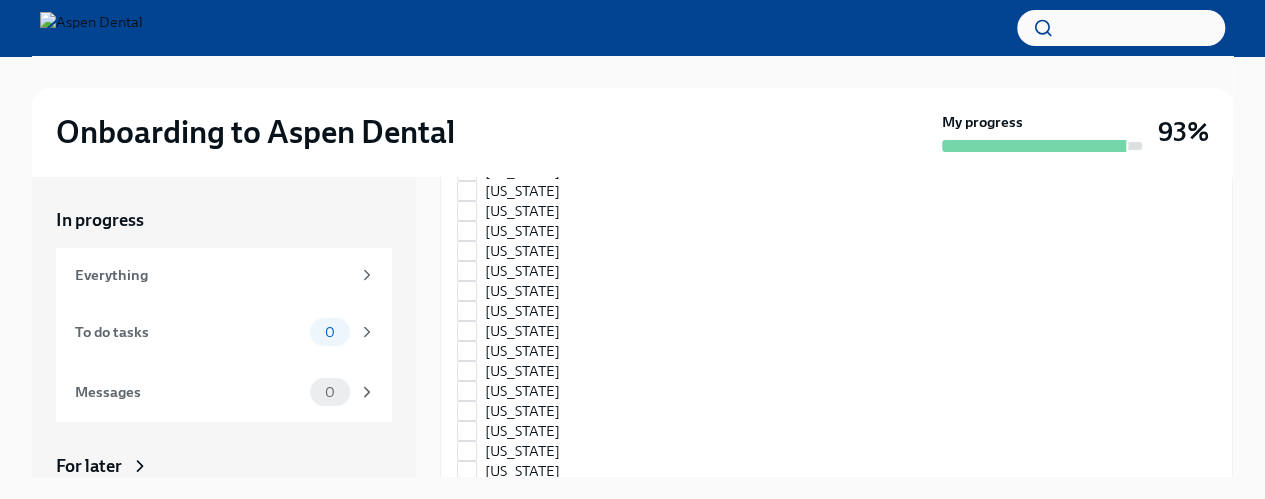 checkbox on "false" 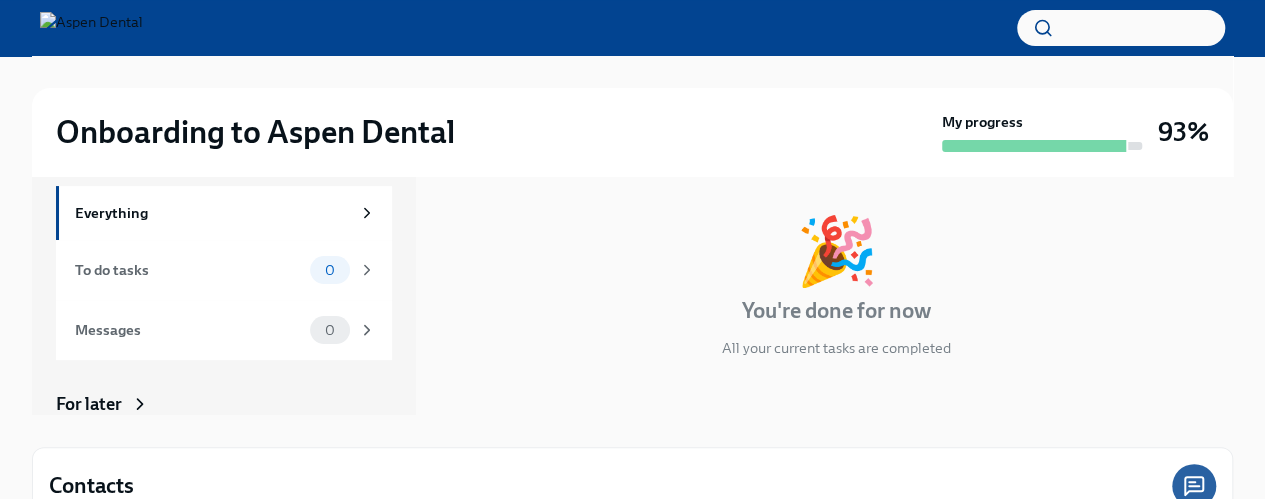 scroll, scrollTop: 0, scrollLeft: 0, axis: both 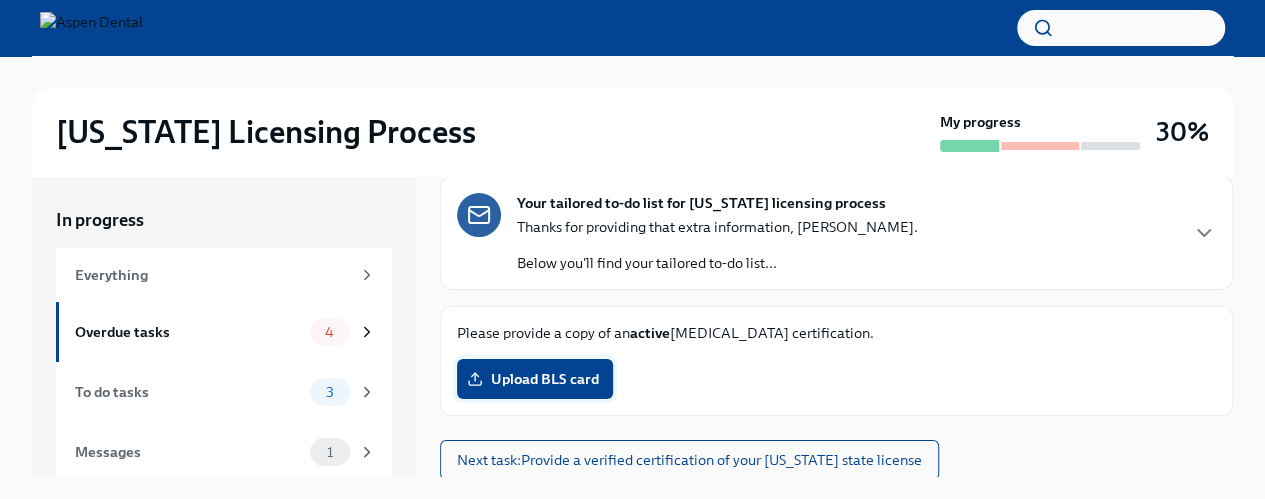 click on "Upload BLS card" at bounding box center (535, 379) 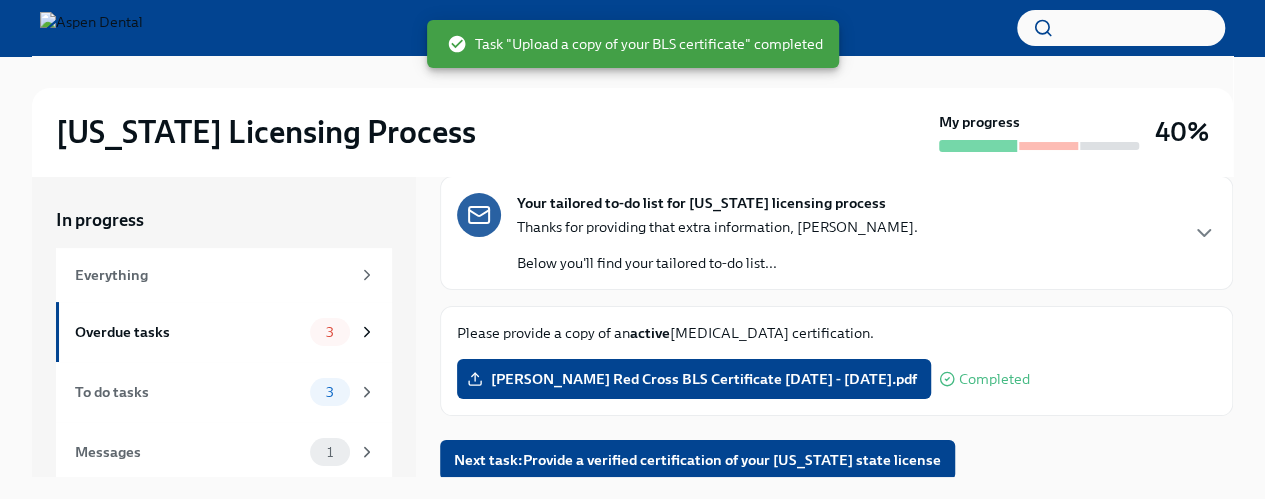 scroll, scrollTop: 119, scrollLeft: 0, axis: vertical 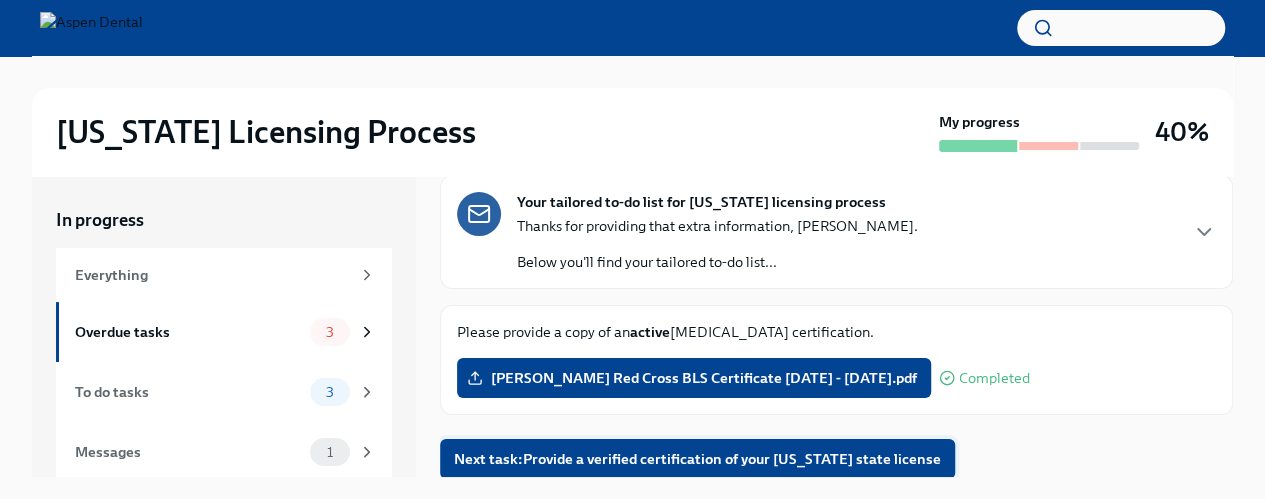 click on "Next task :  Provide a verified certification of your Kentucky state license" at bounding box center (697, 459) 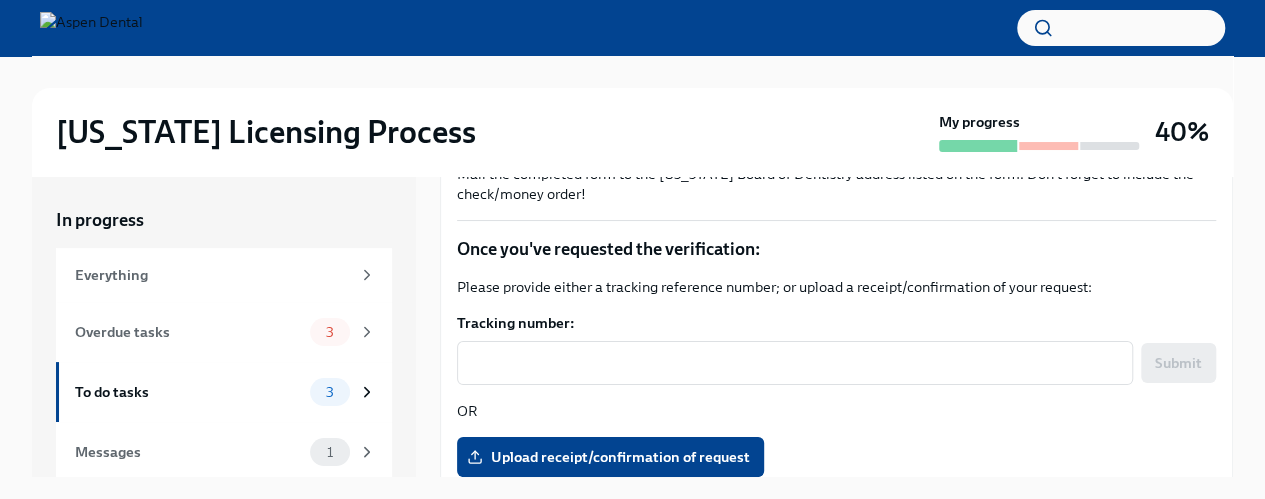 scroll, scrollTop: 498, scrollLeft: 0, axis: vertical 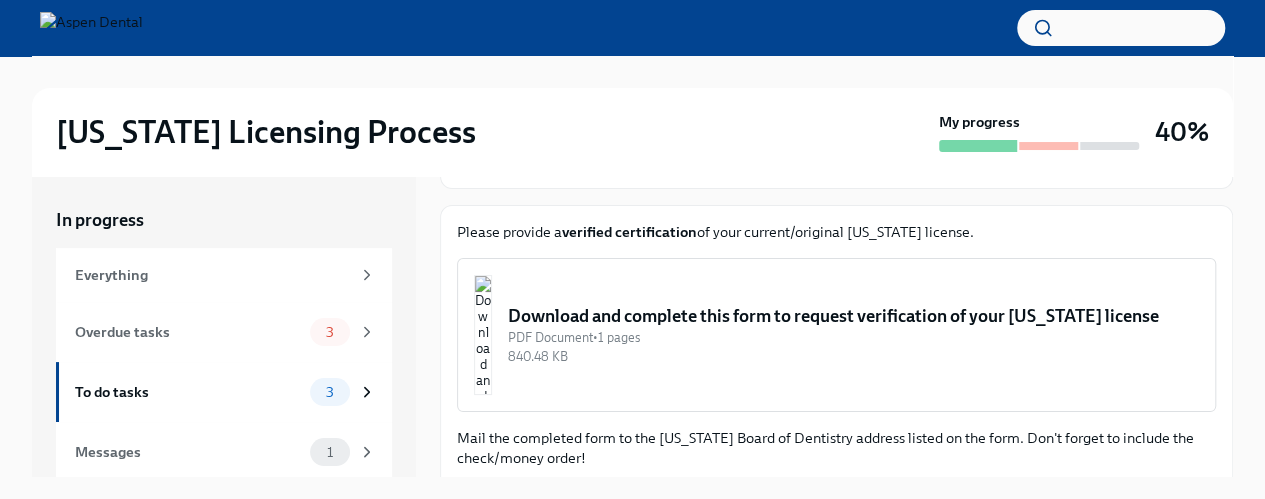 click at bounding box center (483, 335) 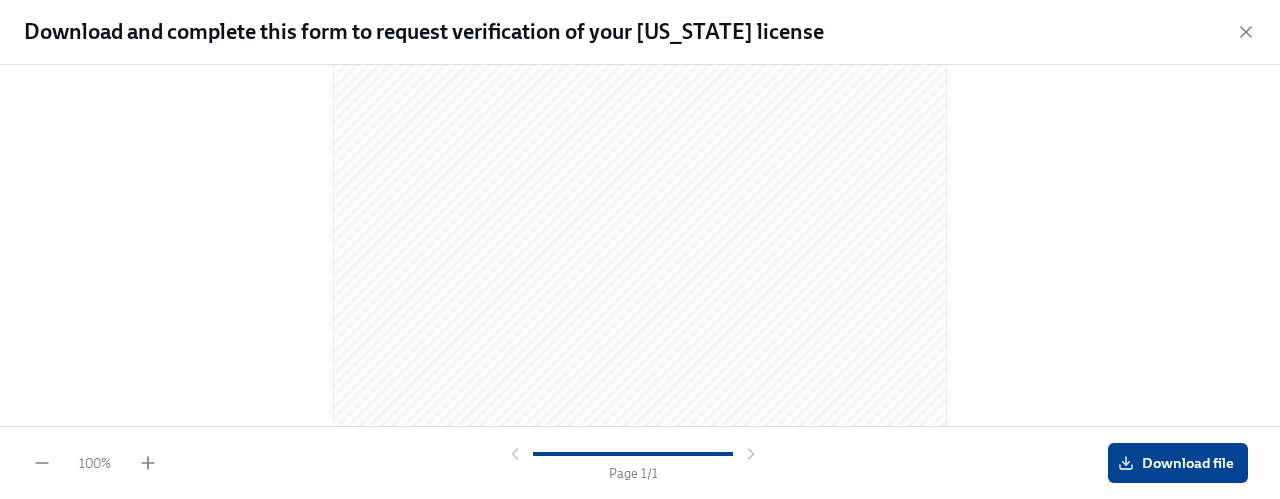 scroll, scrollTop: 45, scrollLeft: 0, axis: vertical 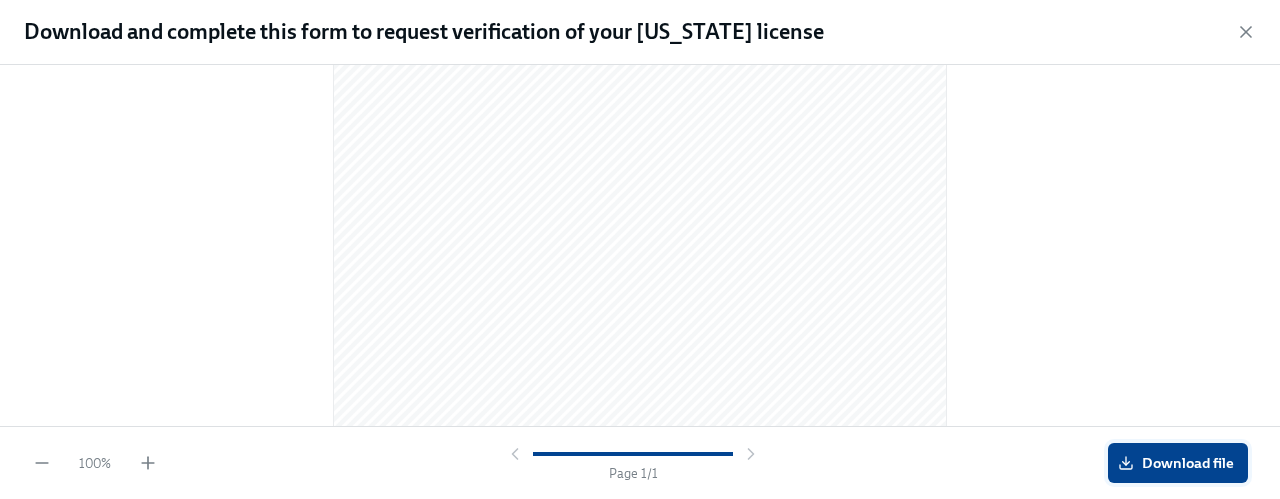click on "Download file" at bounding box center (1178, 463) 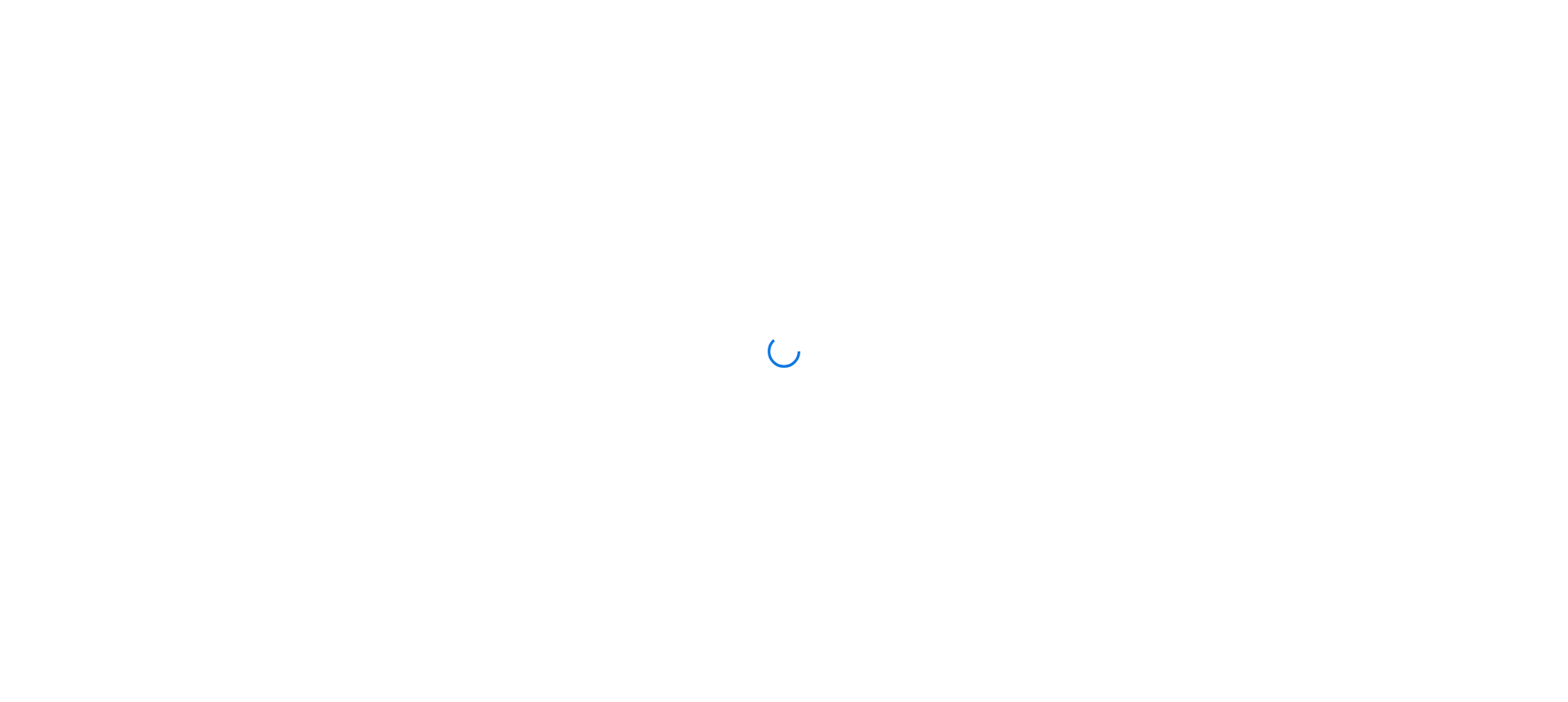 scroll, scrollTop: 0, scrollLeft: 0, axis: both 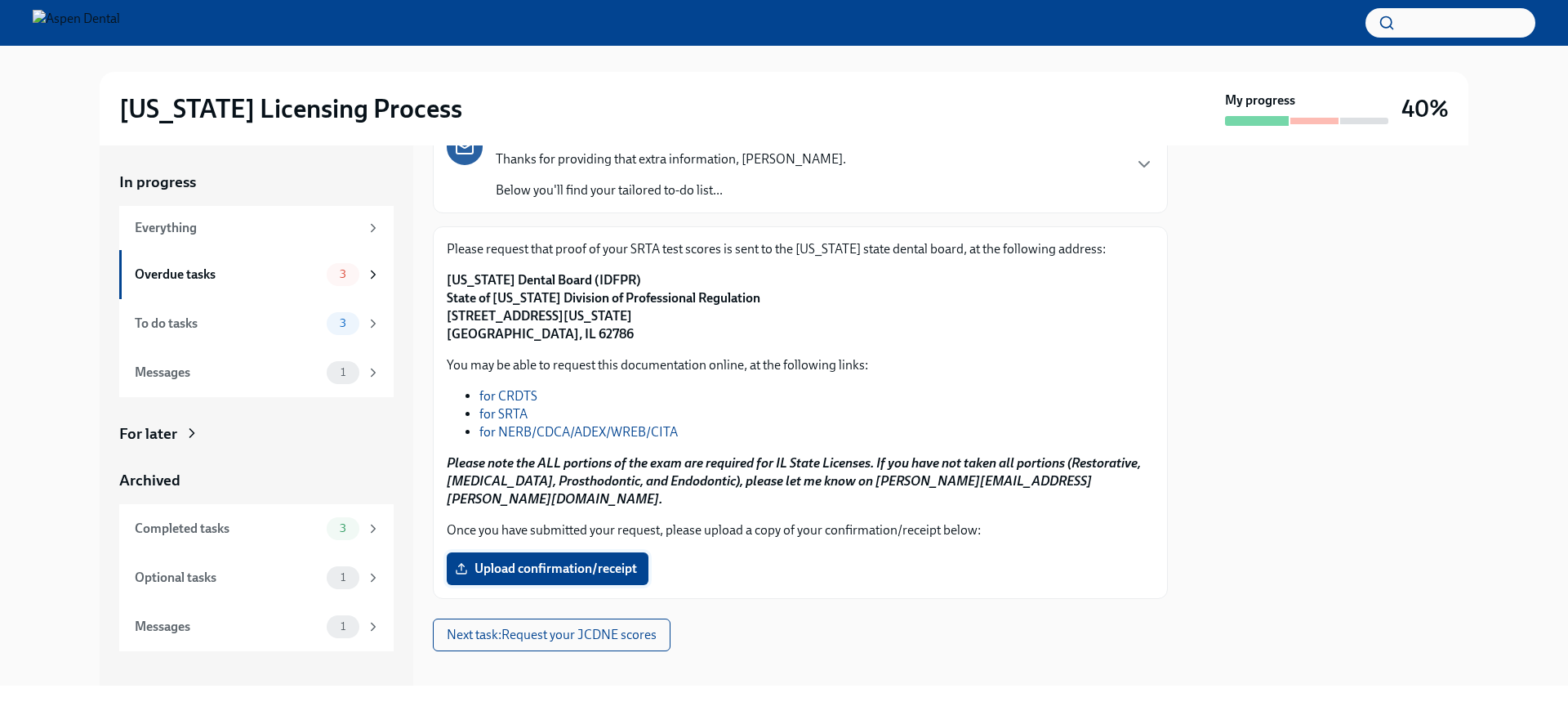 click on "Upload confirmation/receipt" at bounding box center [547, 569] 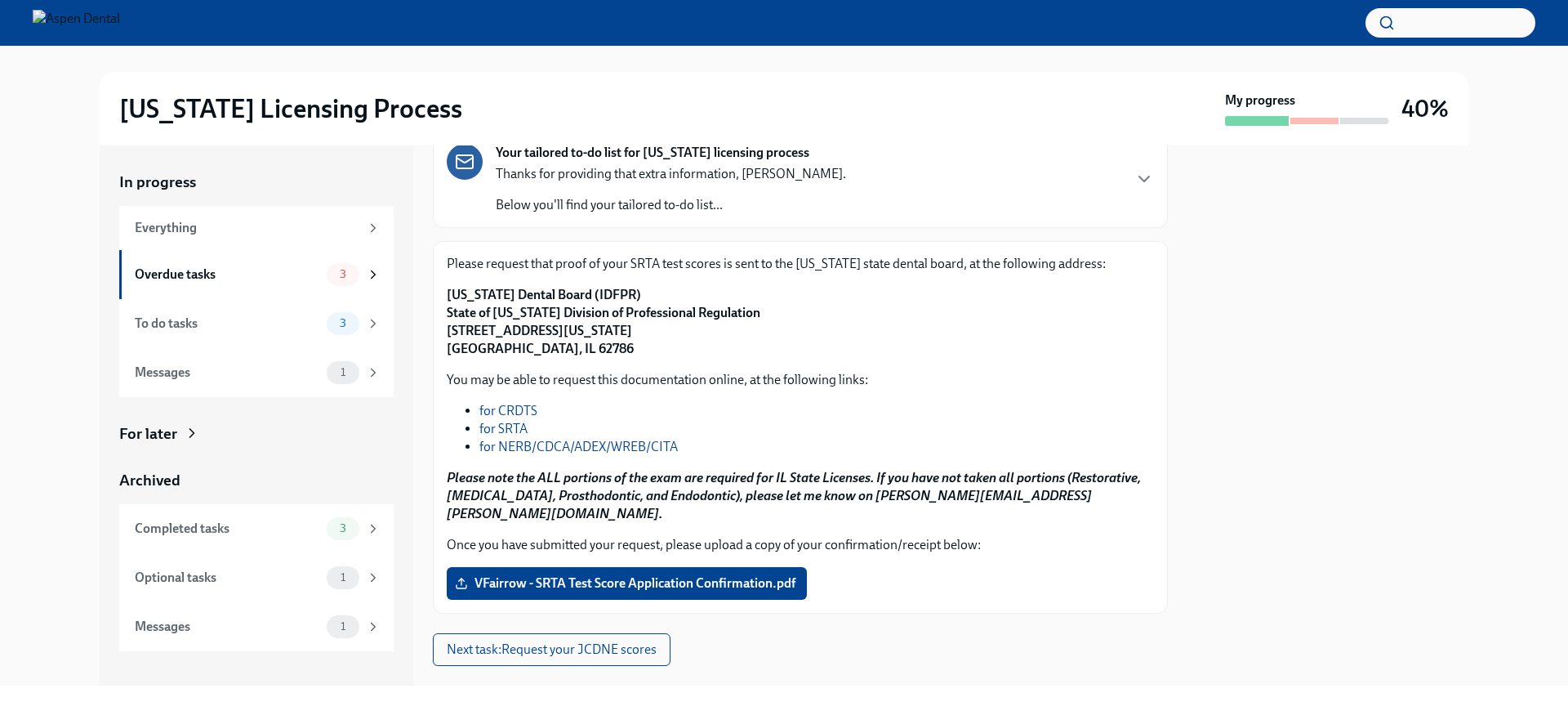 scroll, scrollTop: 127, scrollLeft: 0, axis: vertical 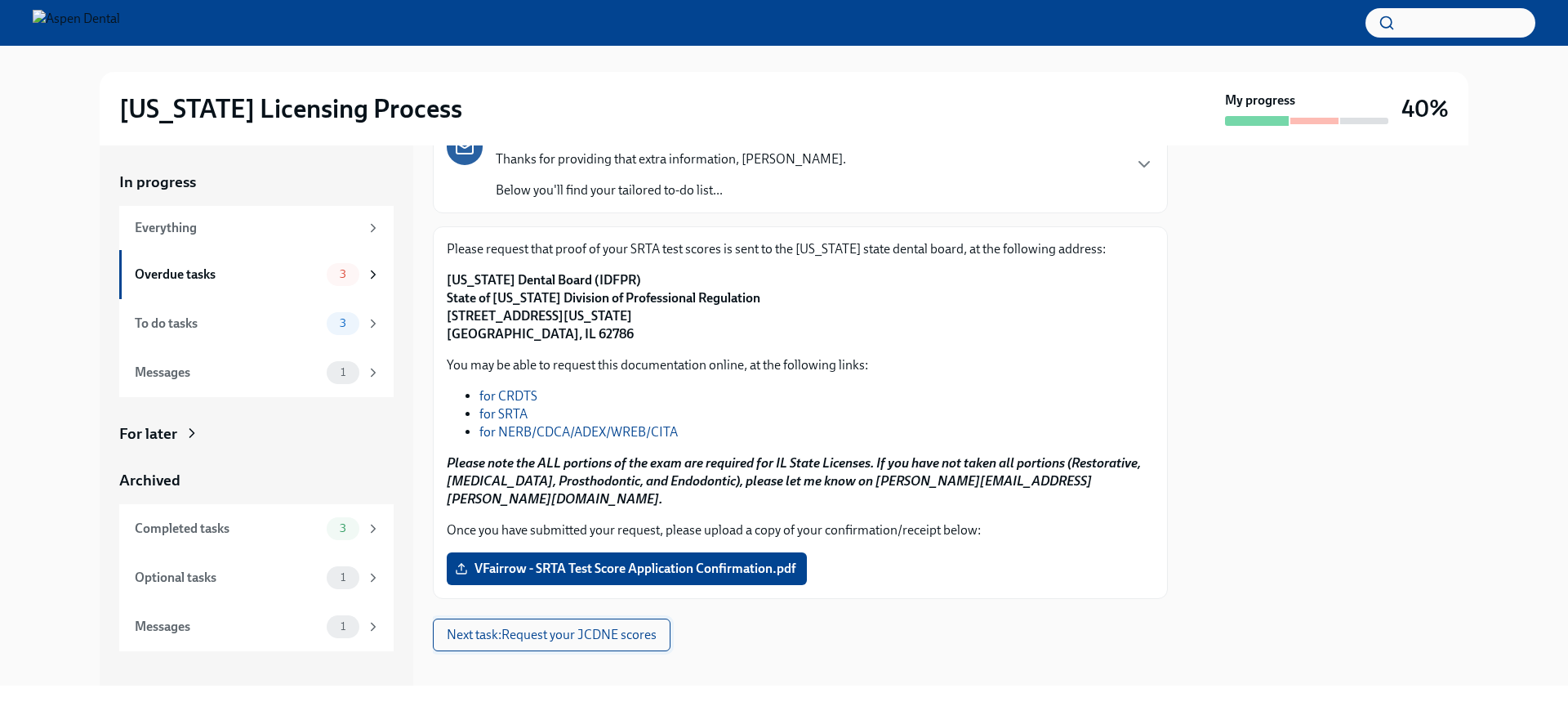 click on "Next task :  Request your JCDNE scores" at bounding box center (551, 635) 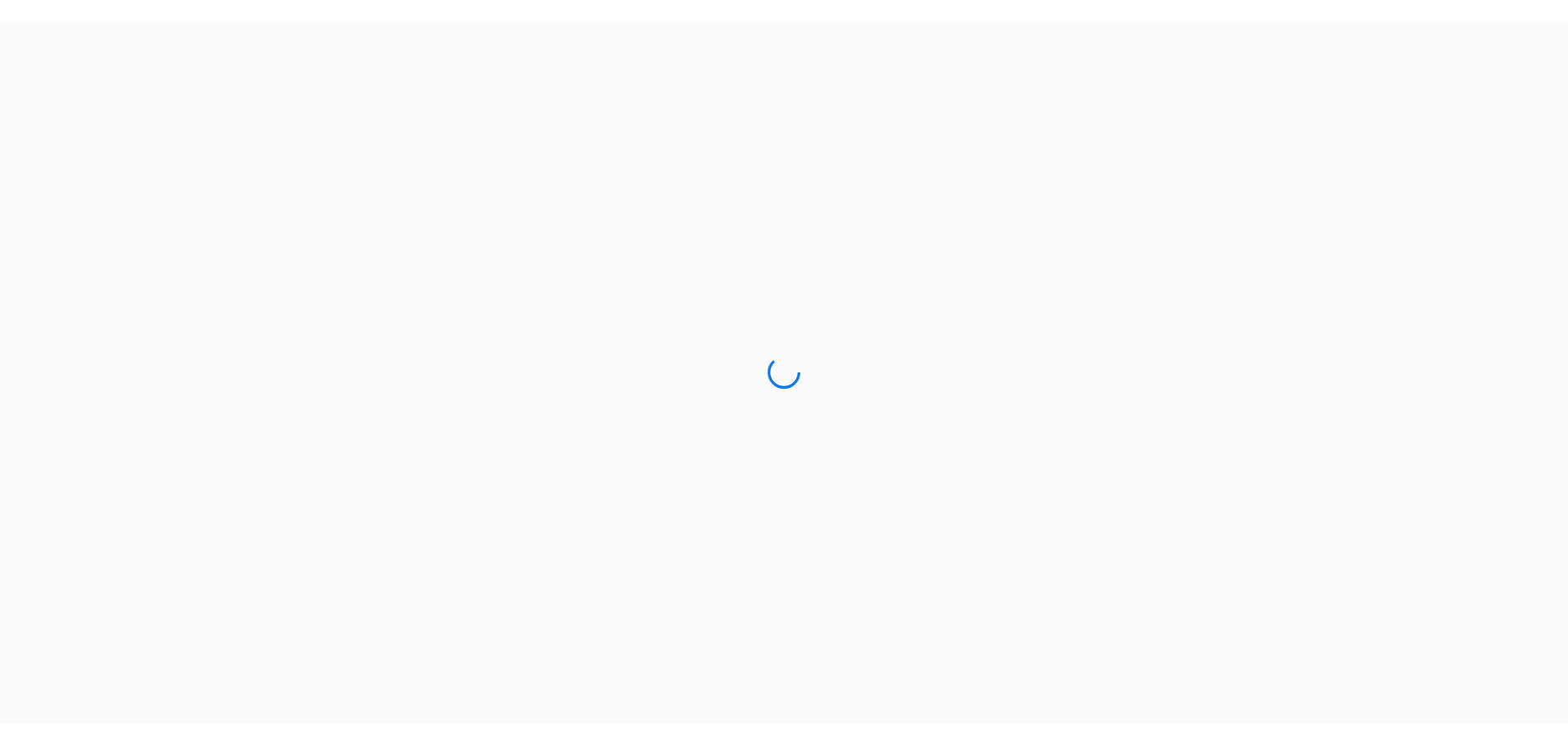 scroll, scrollTop: 0, scrollLeft: 0, axis: both 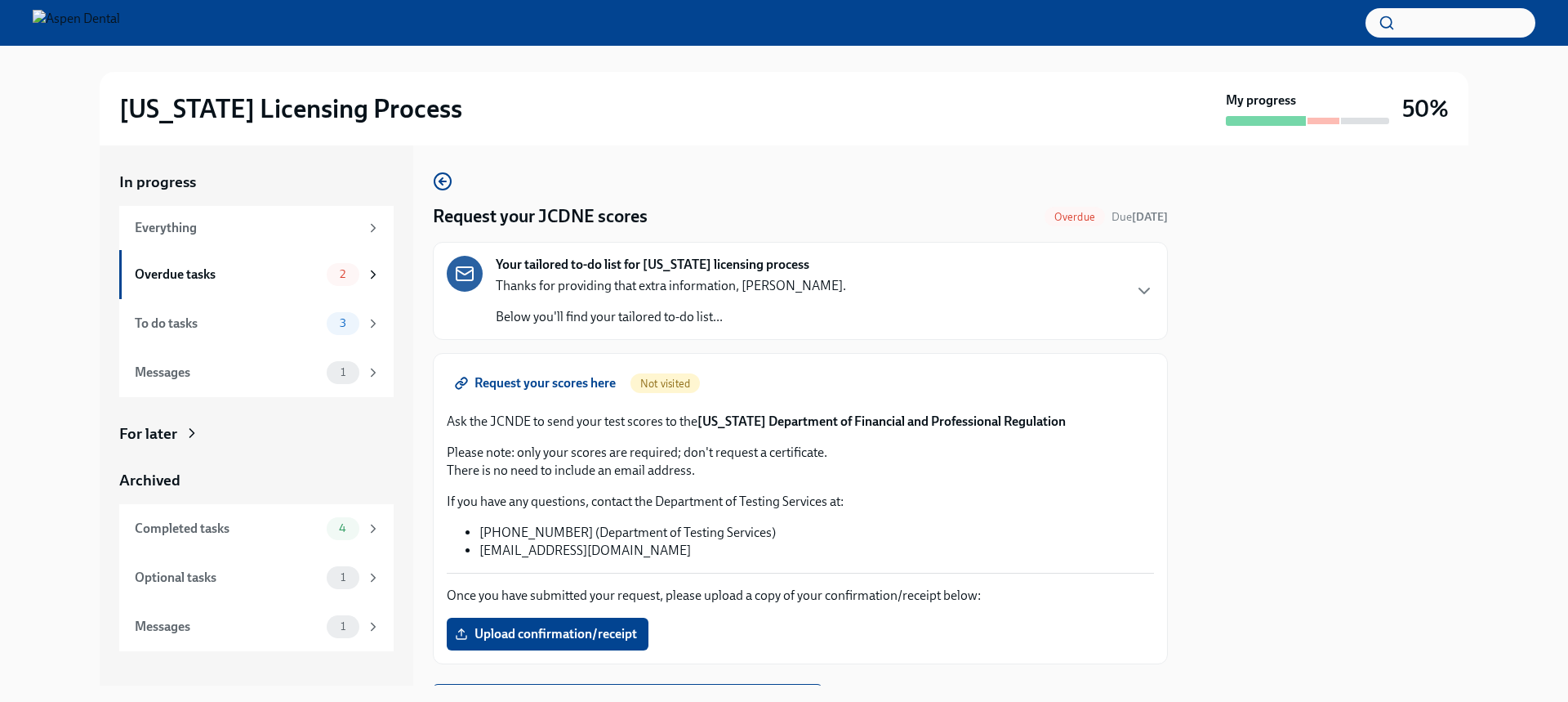 click on "Request your scores here" at bounding box center [537, 383] 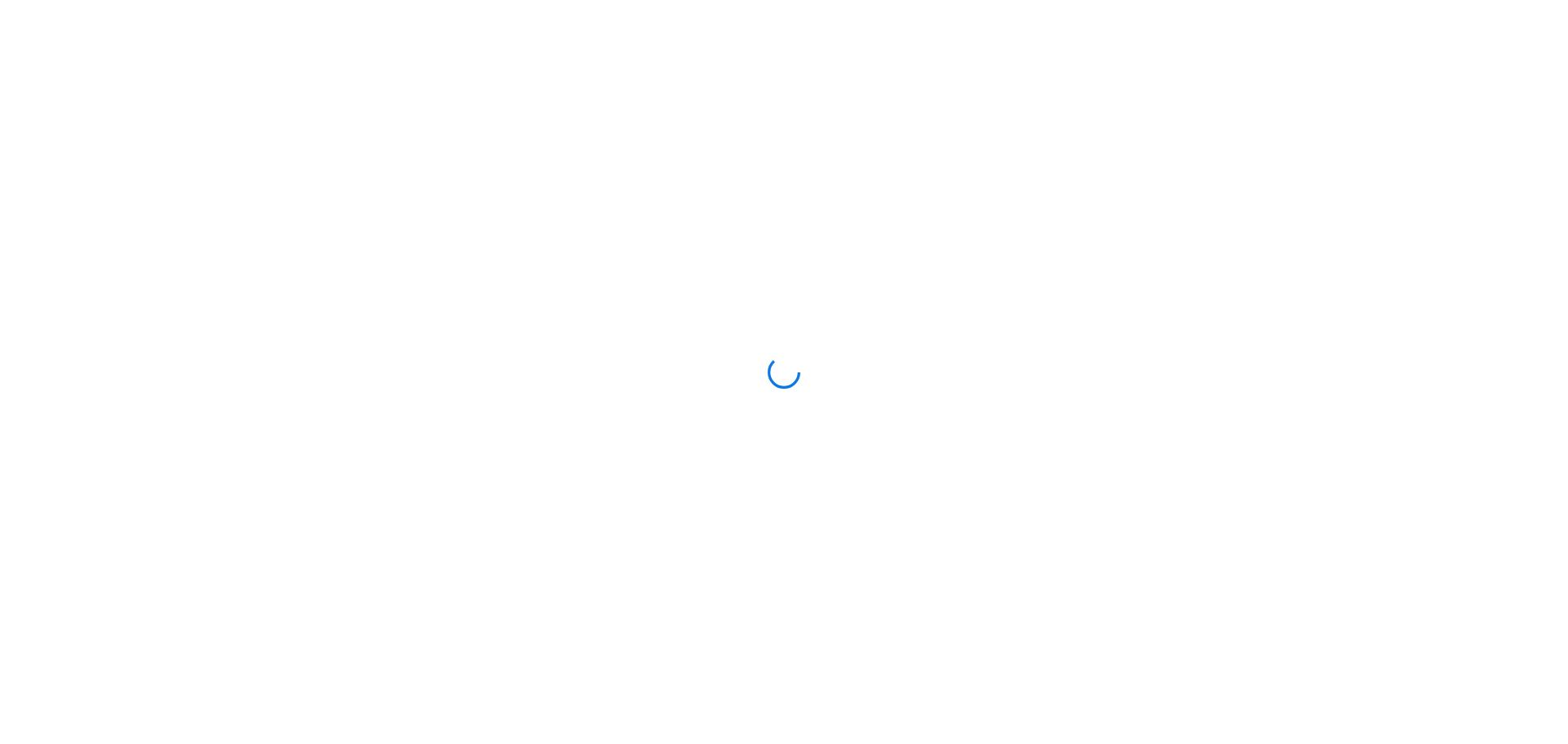 scroll, scrollTop: 0, scrollLeft: 0, axis: both 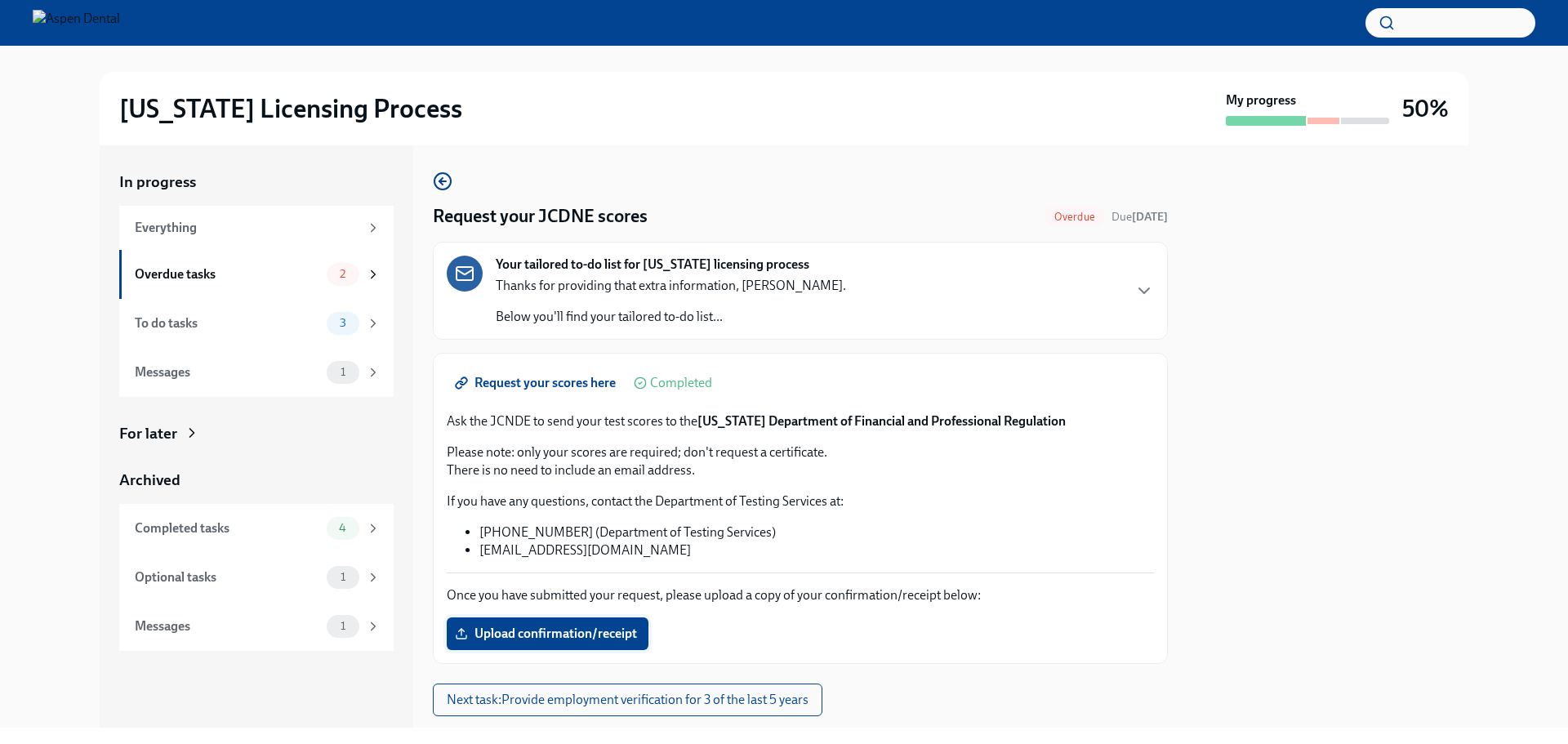 click on "Upload confirmation/receipt" at bounding box center [547, 634] 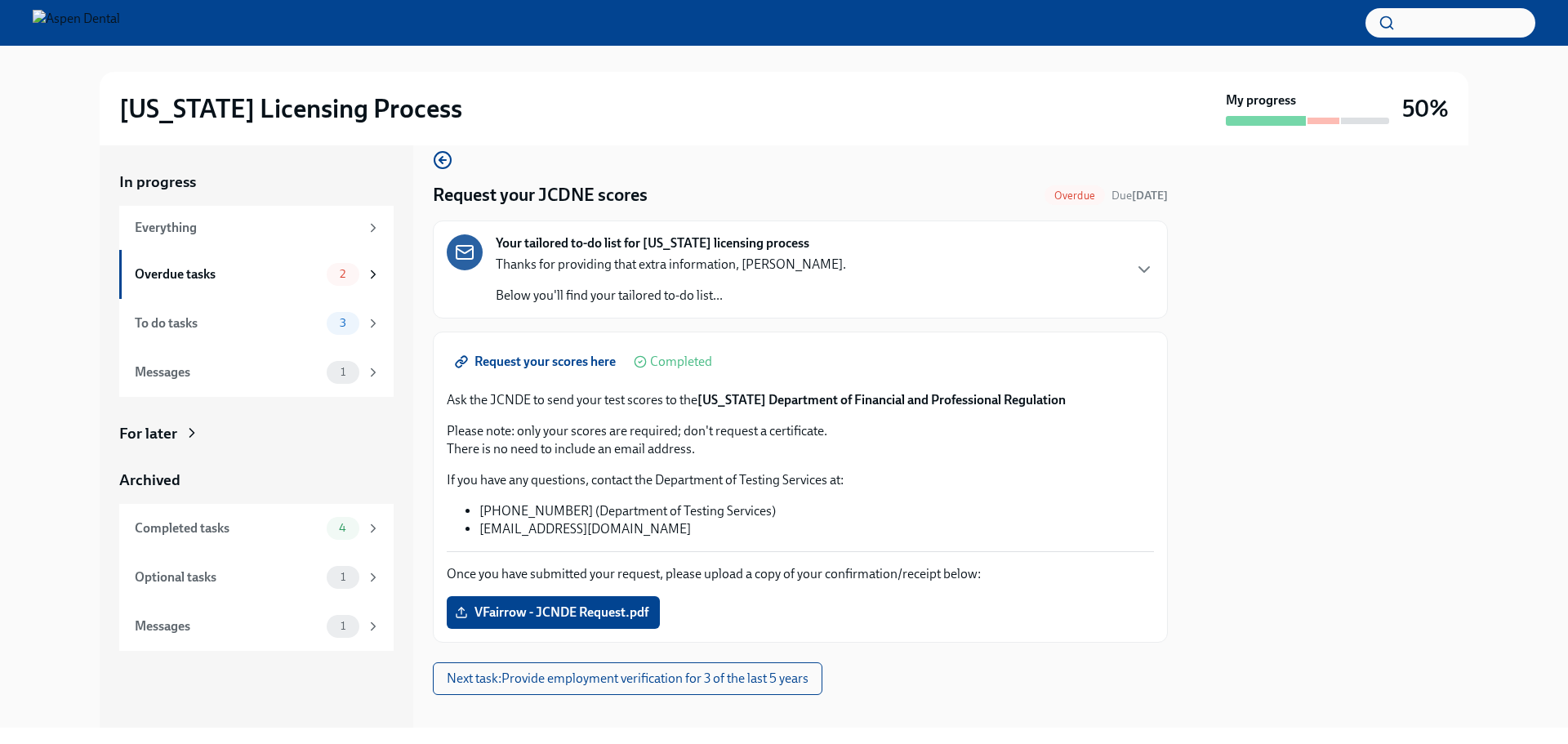 scroll, scrollTop: 41, scrollLeft: 0, axis: vertical 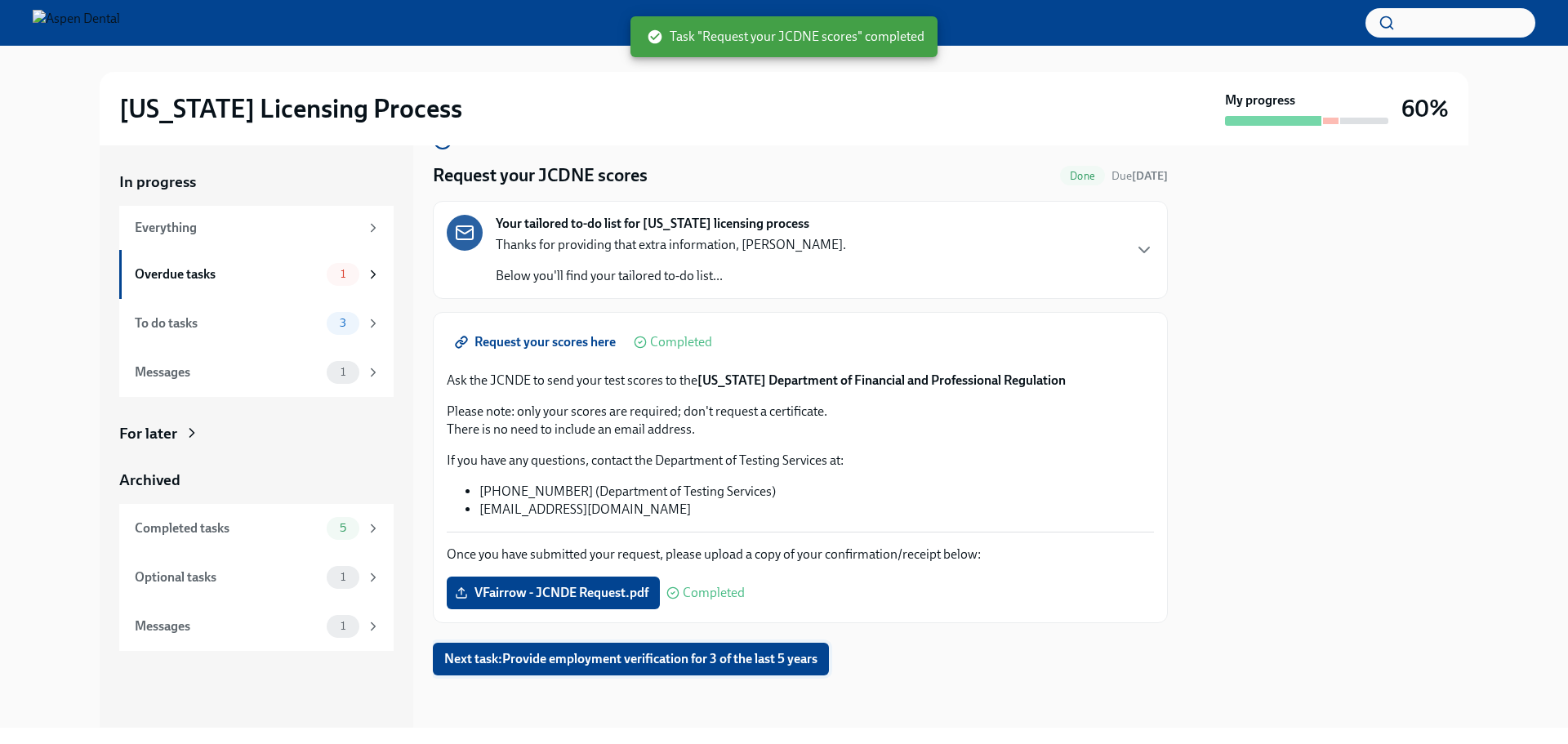 click on "Next task :  Provide employment verification for 3 of the last 5 years" at bounding box center (630, 659) 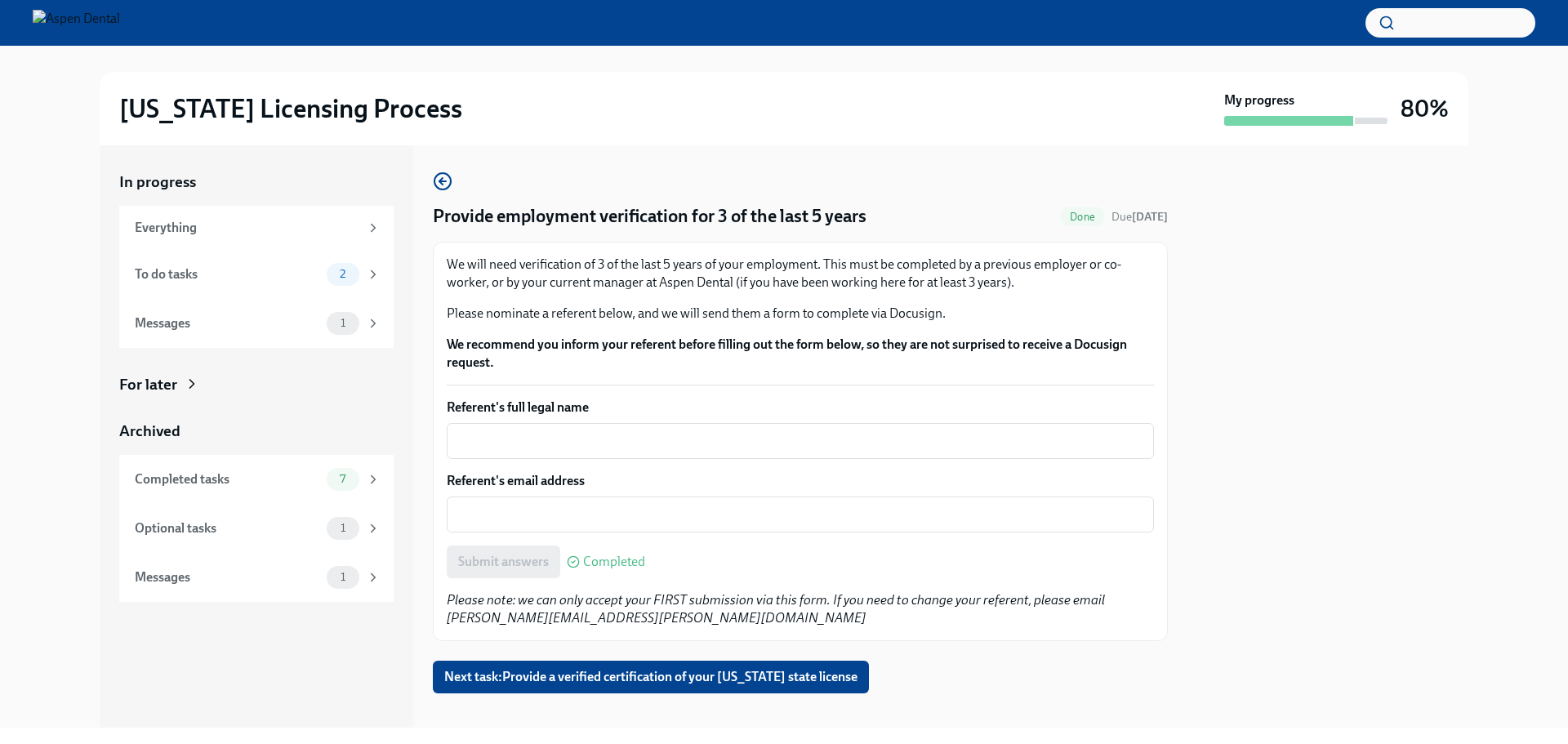 scroll, scrollTop: 18, scrollLeft: 0, axis: vertical 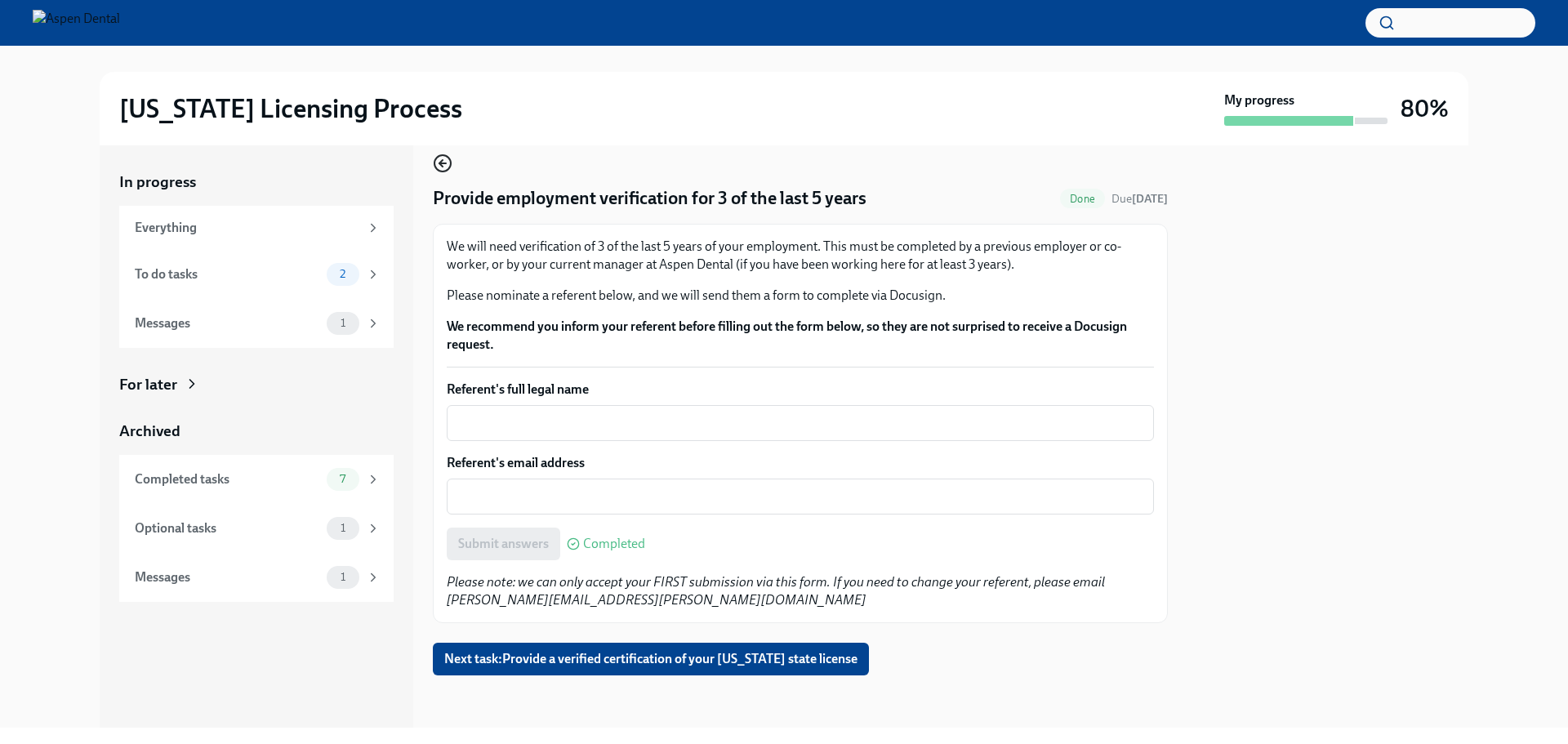 click 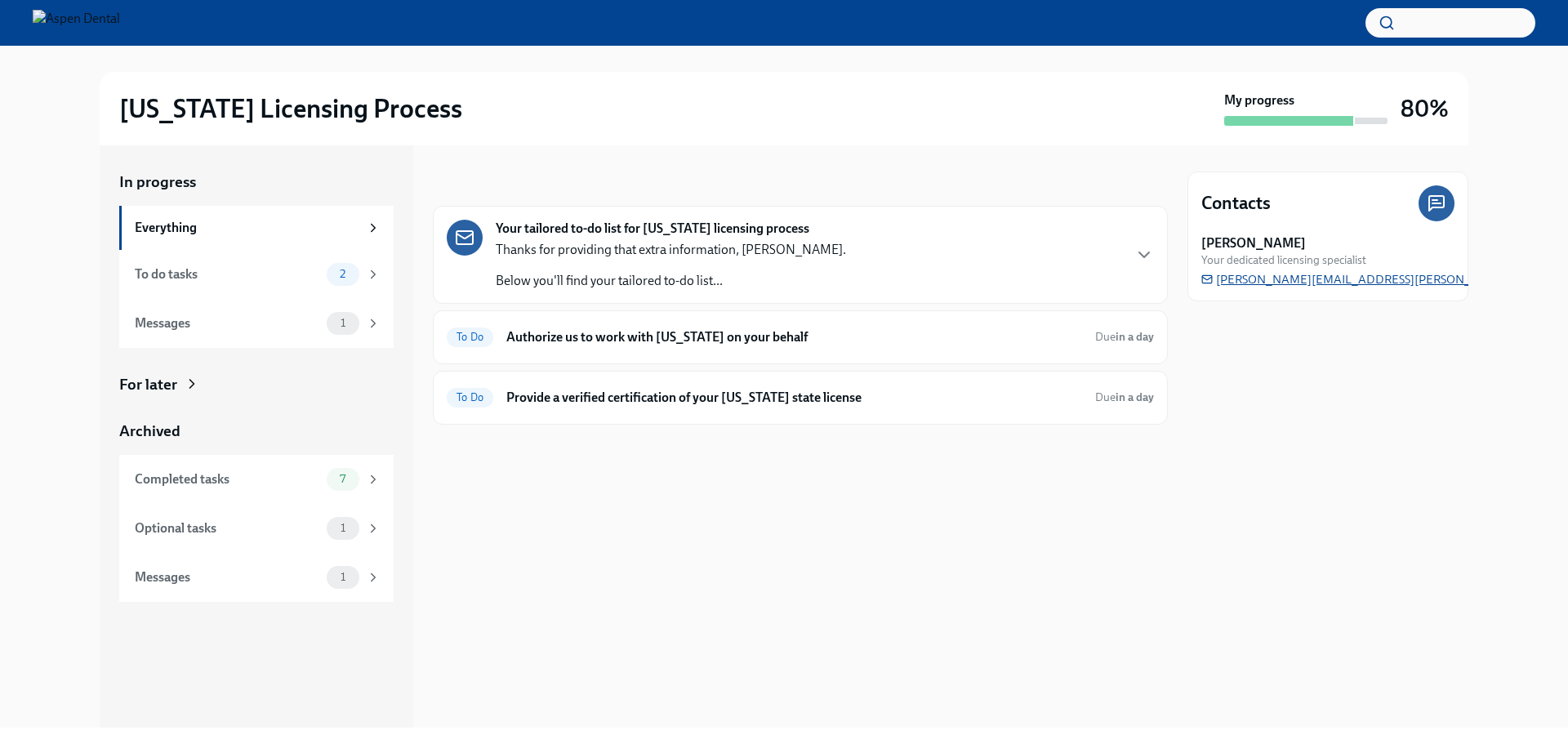 click on "sarah.parkhurst@aspendental.com" at bounding box center [1405, 279] 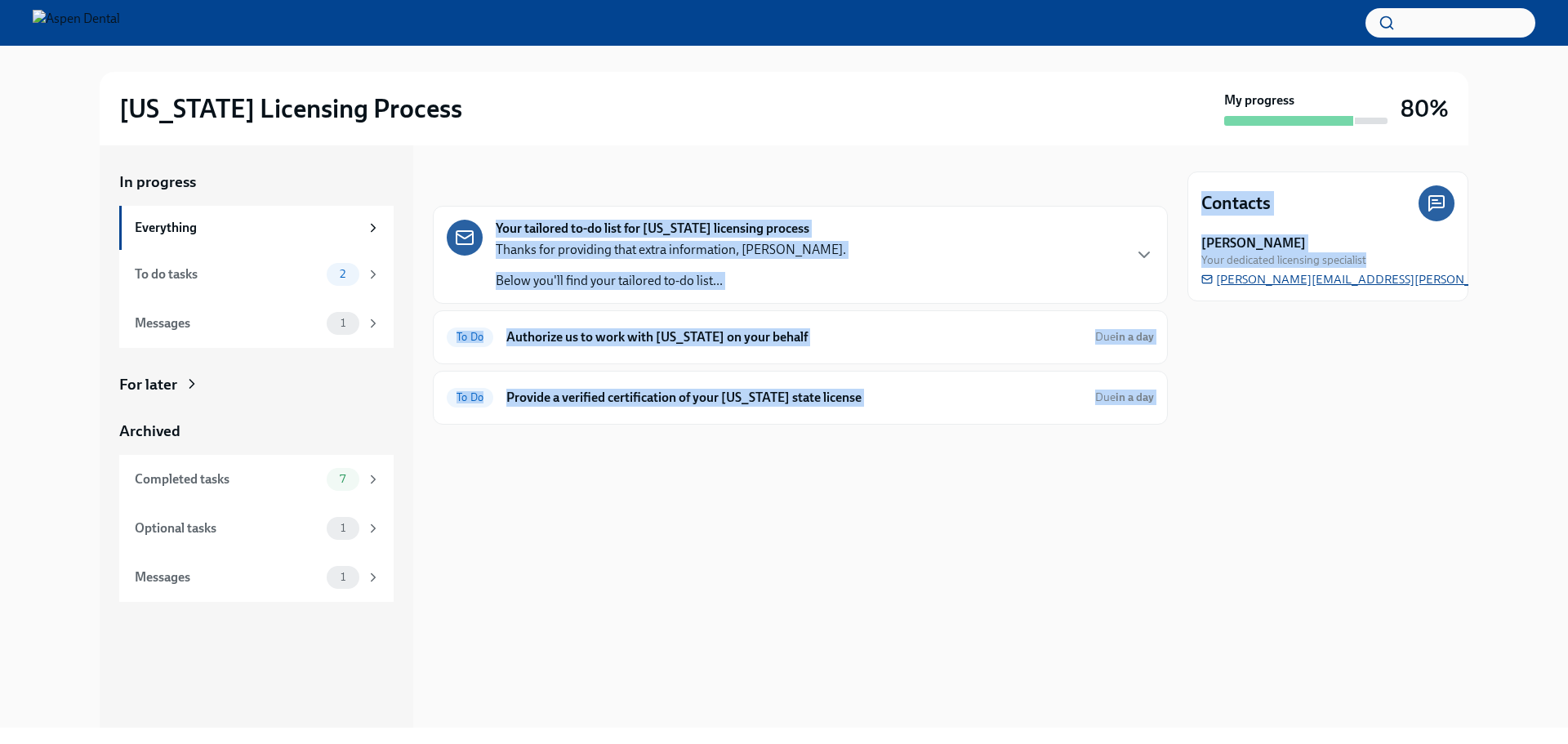 click on "In progress Everything To do tasks 2 Messages 1 For later Archived Completed tasks 7 Optional tasks 1 Messages 1 In progress Your tailored to-do list for Illinois licensing process Thanks for providing that extra information, Dr Fairrow.
Below you'll find your tailored to-do list... To Do Authorize us to work with Illinois on your behalf Due  in a day To Do Provide a verified certification of your Kentucky state license Due  in a day Contacts Sarah Parkhurst Your dedicated licensing specialist sarah.parkhurst@aspendental.com" at bounding box center [784, 436] 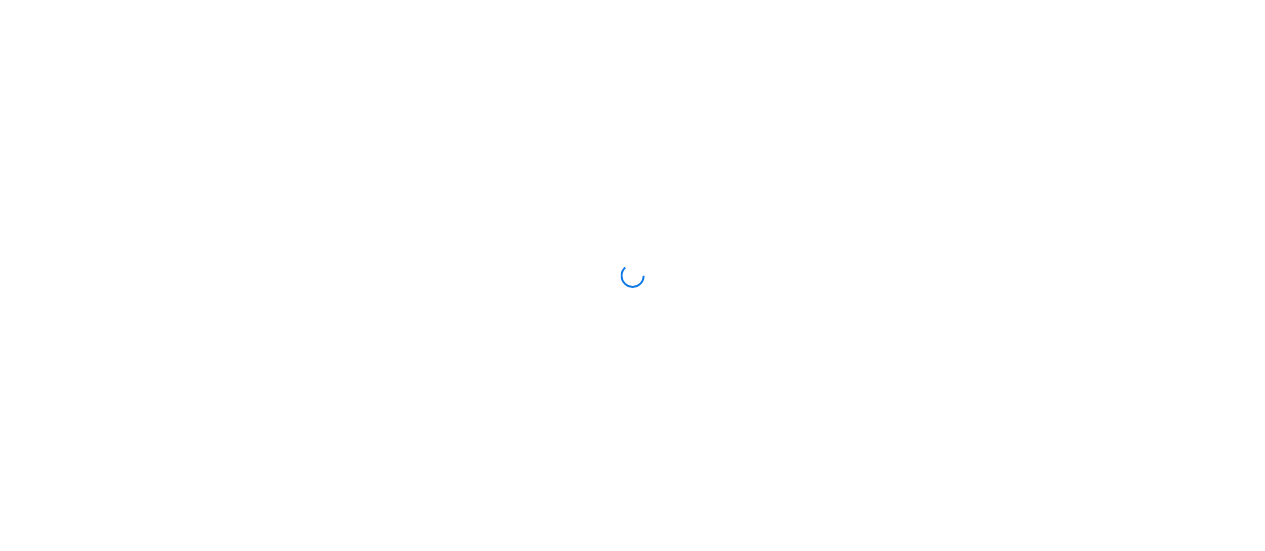 scroll, scrollTop: 0, scrollLeft: 0, axis: both 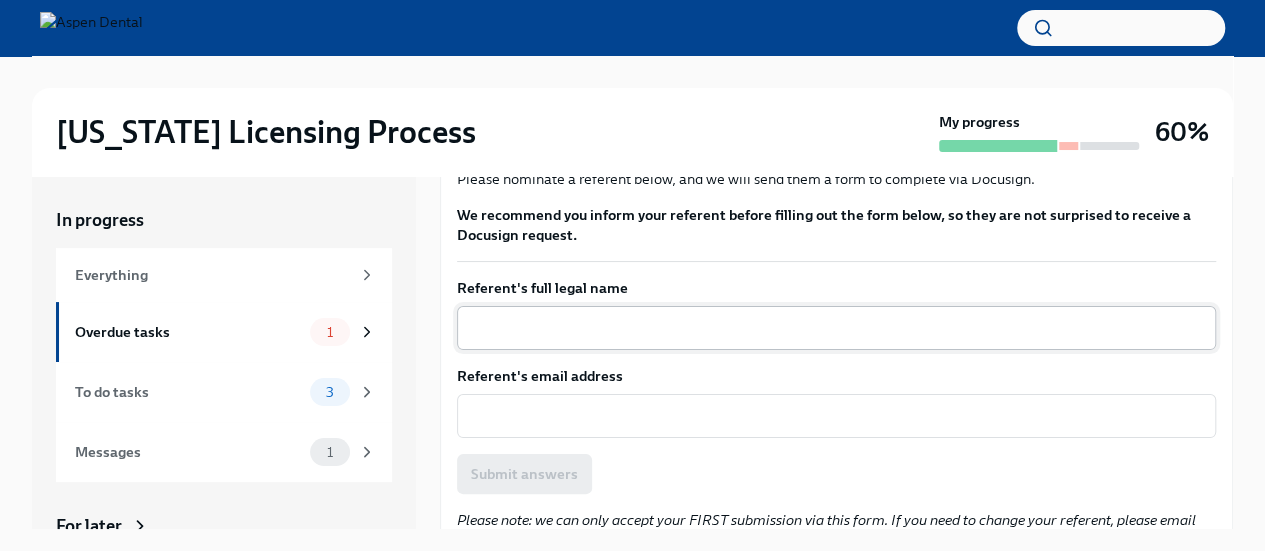 click on "Referent's full legal name" at bounding box center [836, 328] 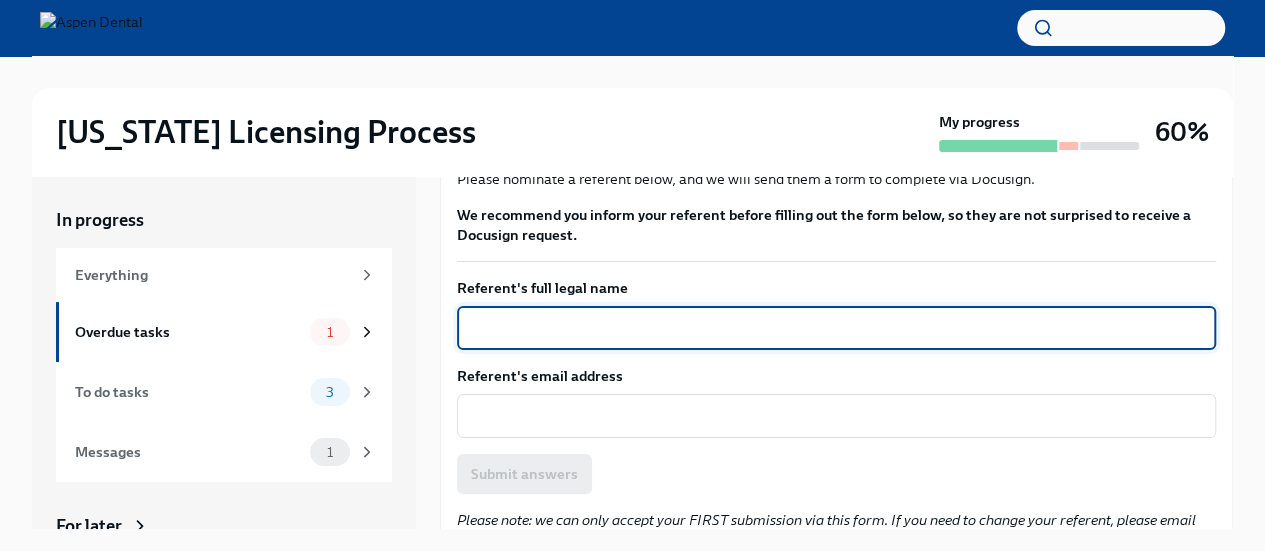 paste on "[PERSON_NAME]" 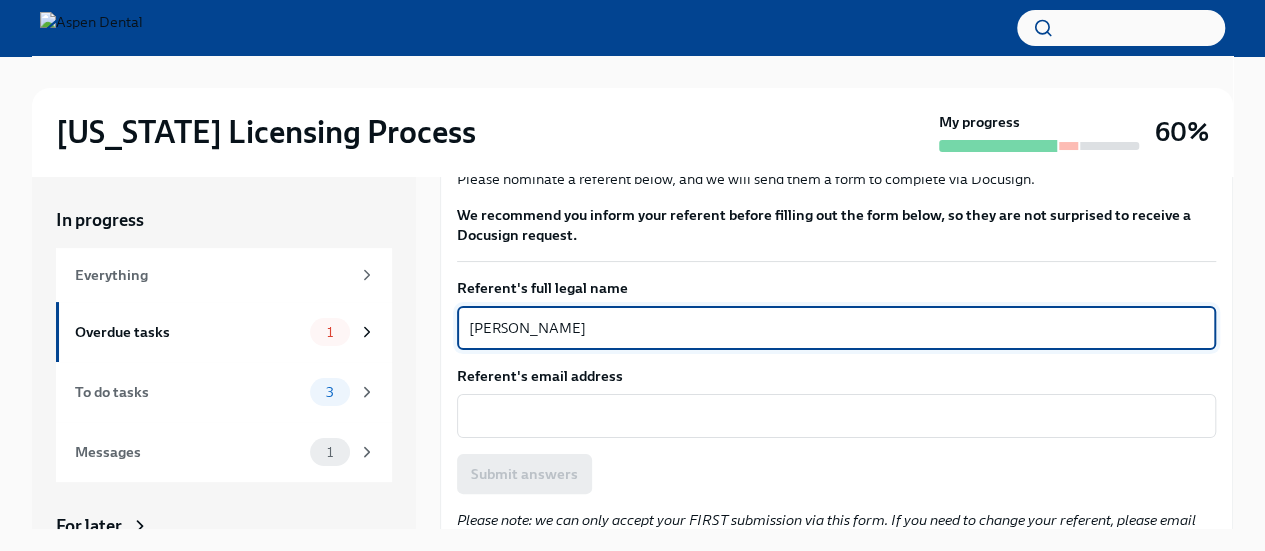 type on "[PERSON_NAME]" 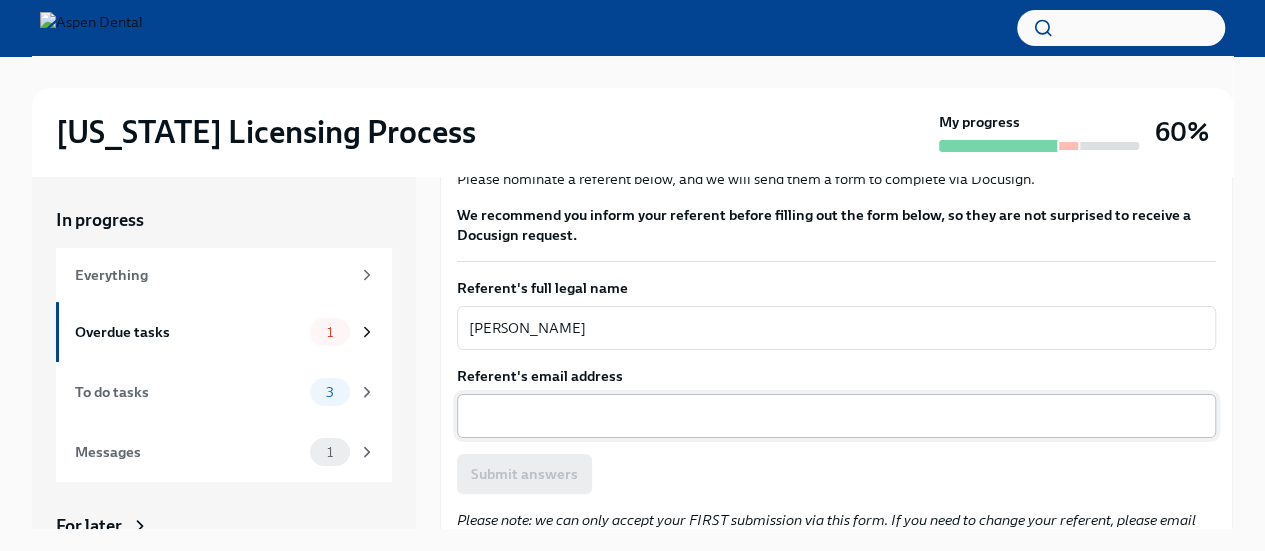 click on "Referent's email address" at bounding box center (836, 416) 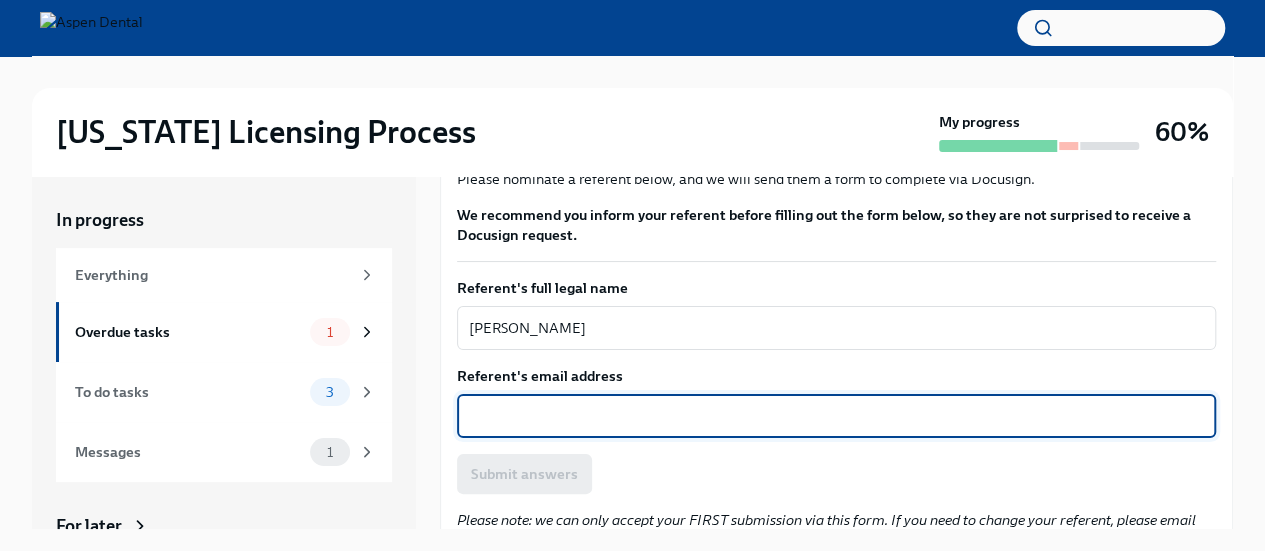 paste on "[EMAIL_ADDRESS][DOMAIN_NAME]" 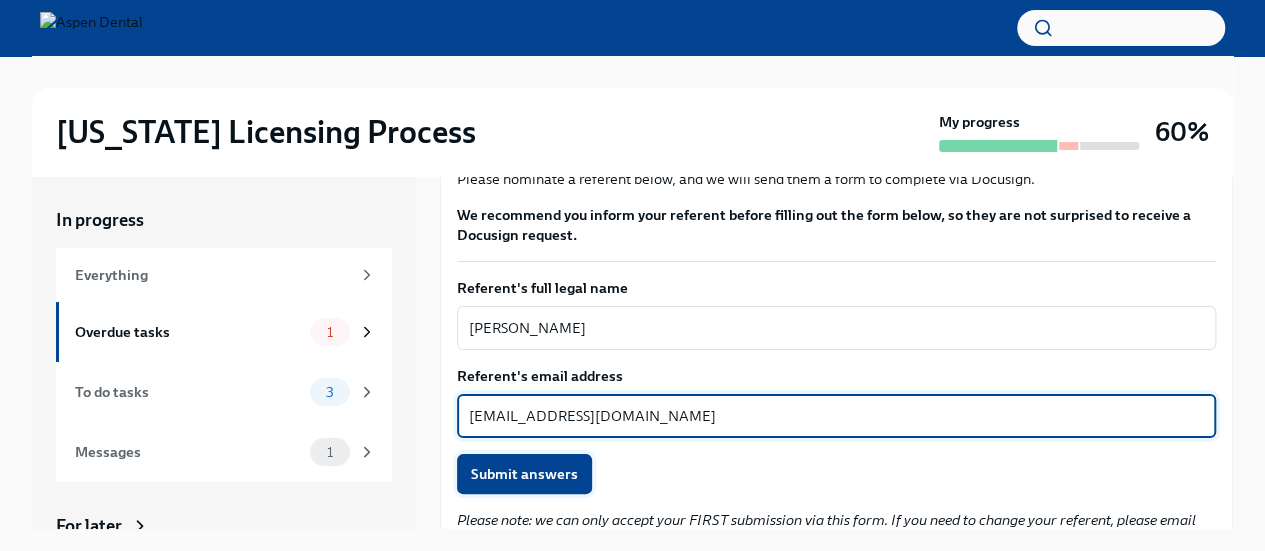 type on "[EMAIL_ADDRESS][DOMAIN_NAME]" 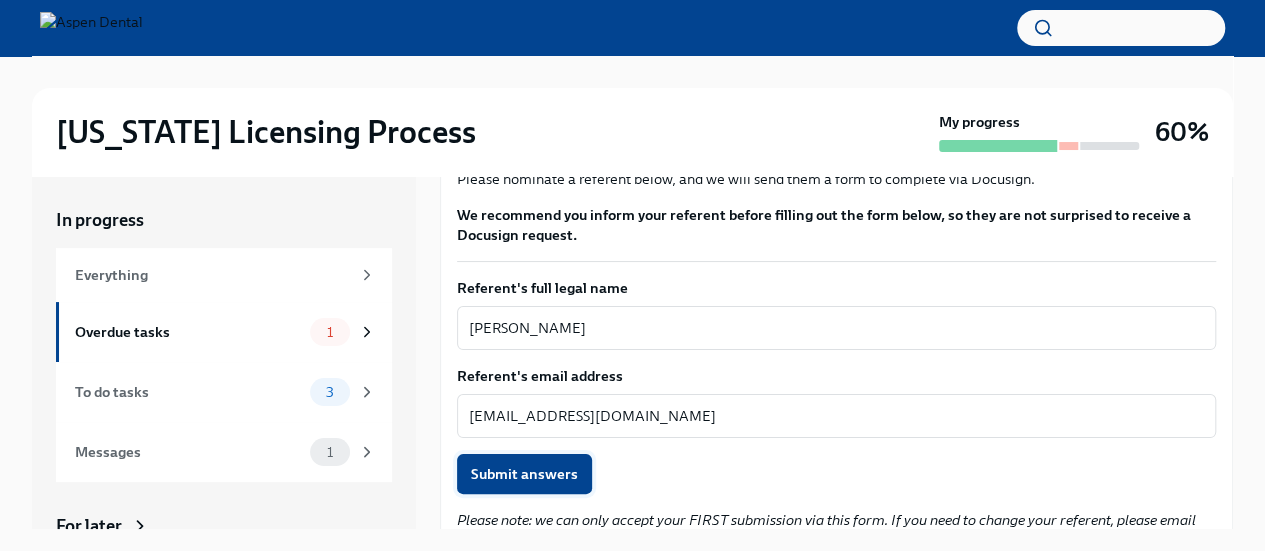 click on "Submit answers" at bounding box center (524, 474) 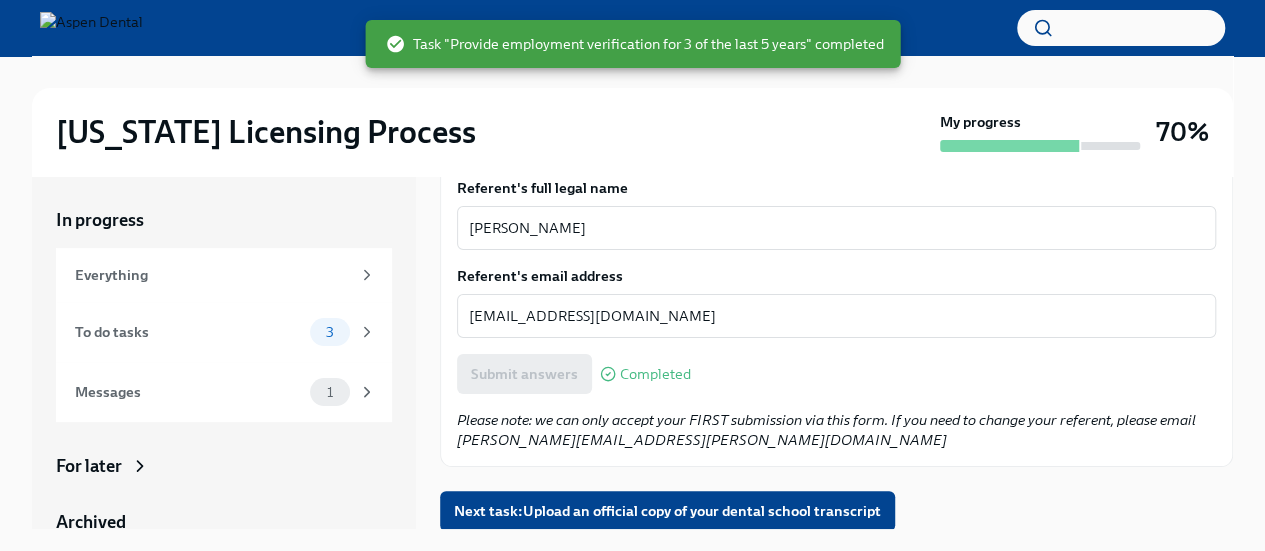 scroll, scrollTop: 299, scrollLeft: 0, axis: vertical 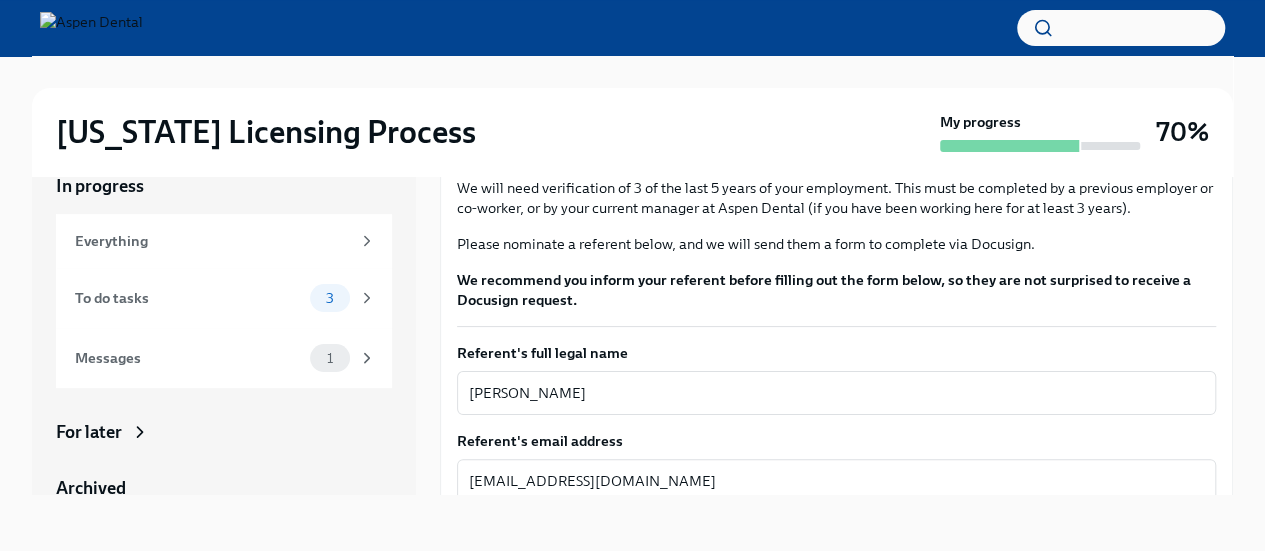 click on "We recommend you inform your referent before filling out the form below, so they are not surprised to receive a Docusign request." at bounding box center [824, 290] 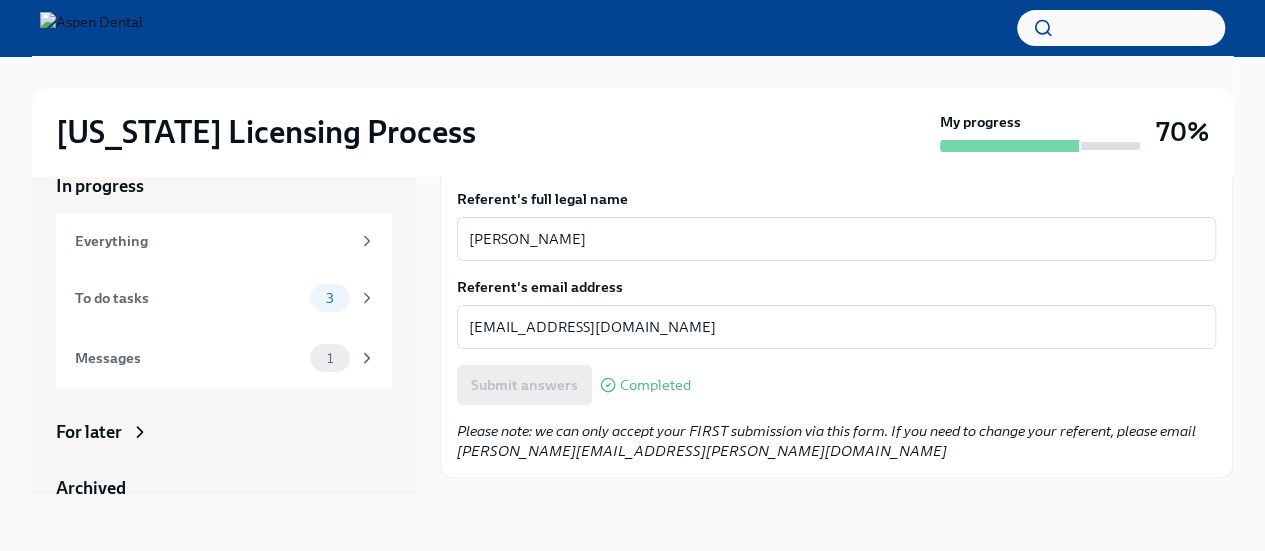 scroll, scrollTop: 299, scrollLeft: 0, axis: vertical 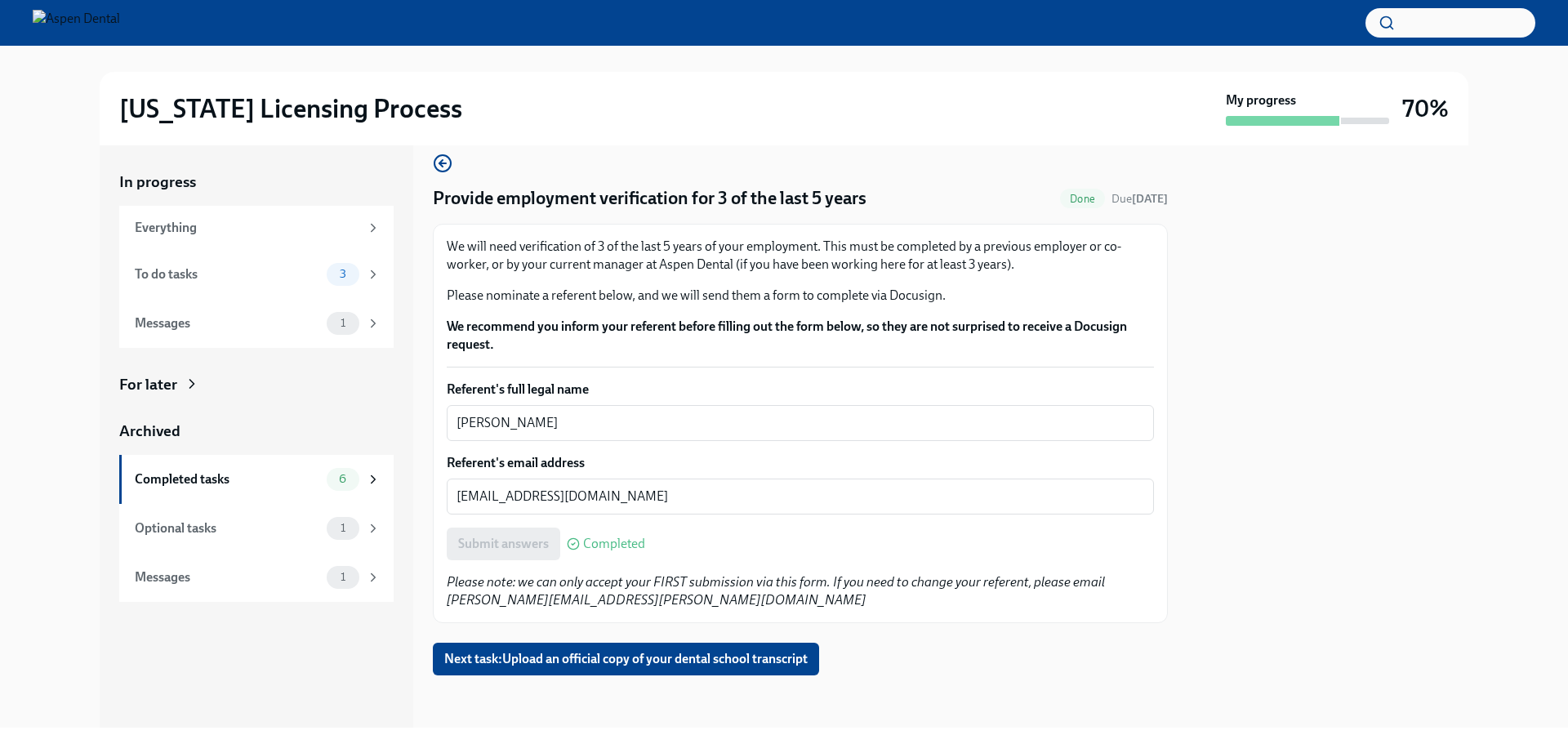 click on "Submit answers Completed" at bounding box center (800, 544) 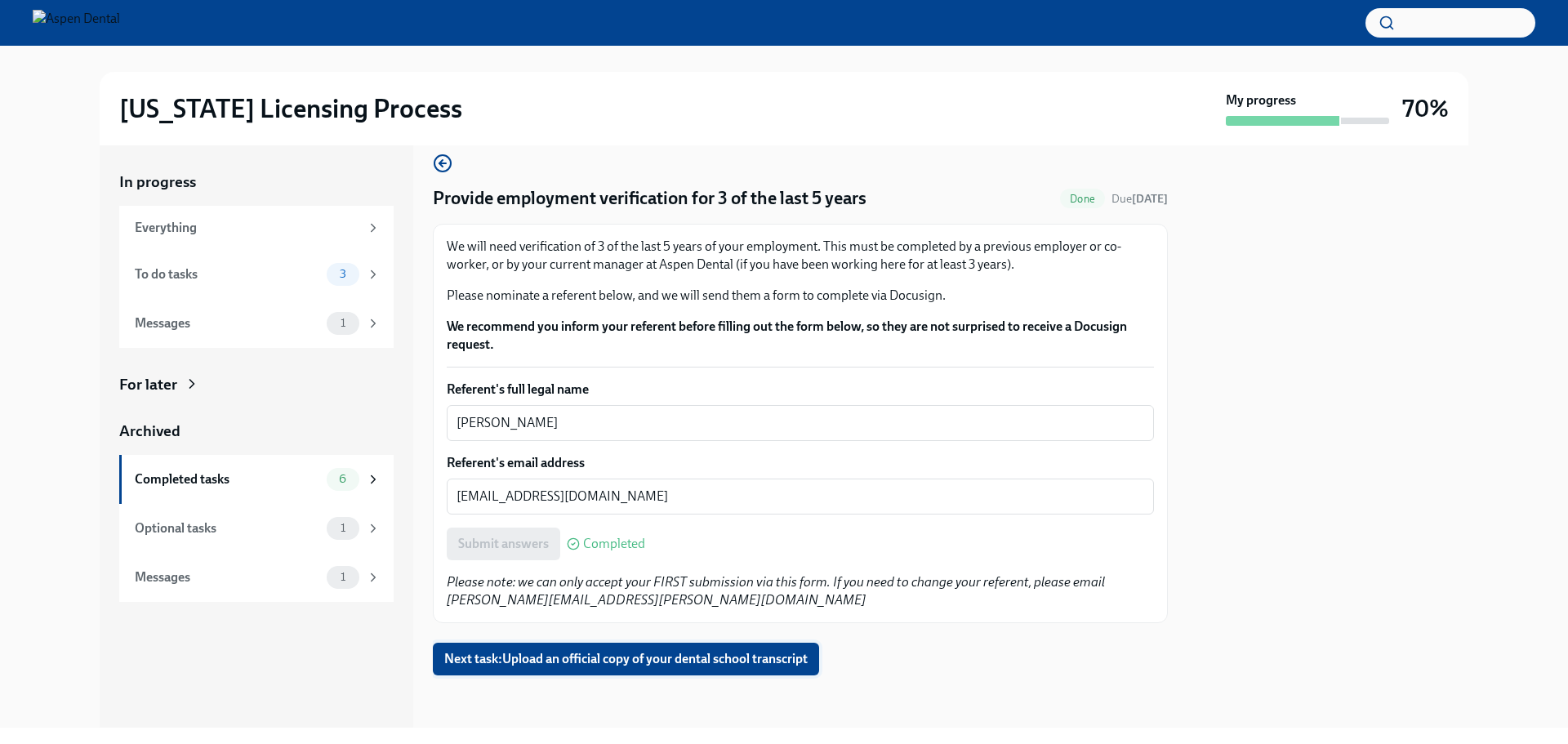 click on "Next task :  Upload an official copy of your dental school transcript" at bounding box center [626, 659] 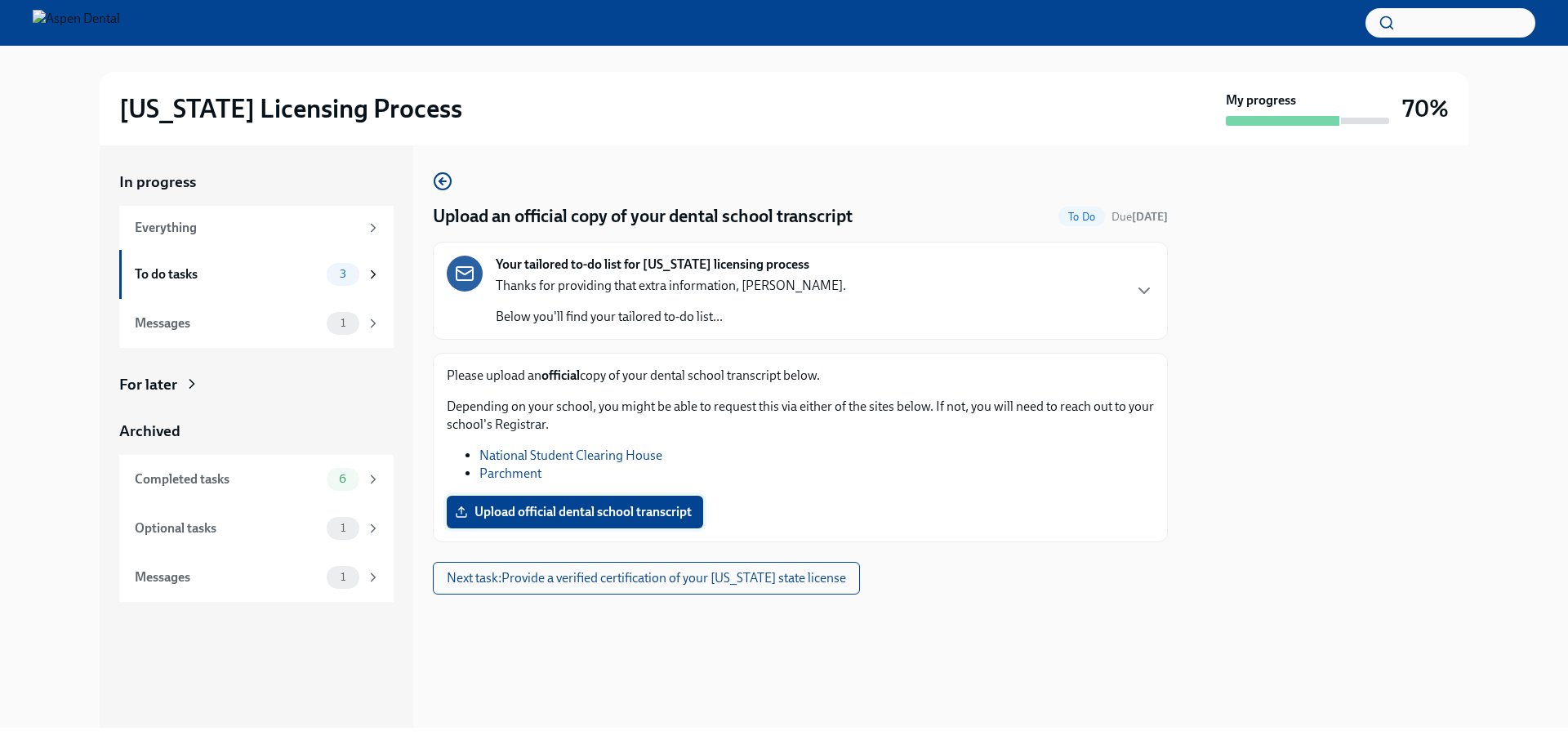 click on "Upload official dental school transcript" at bounding box center (575, 512) 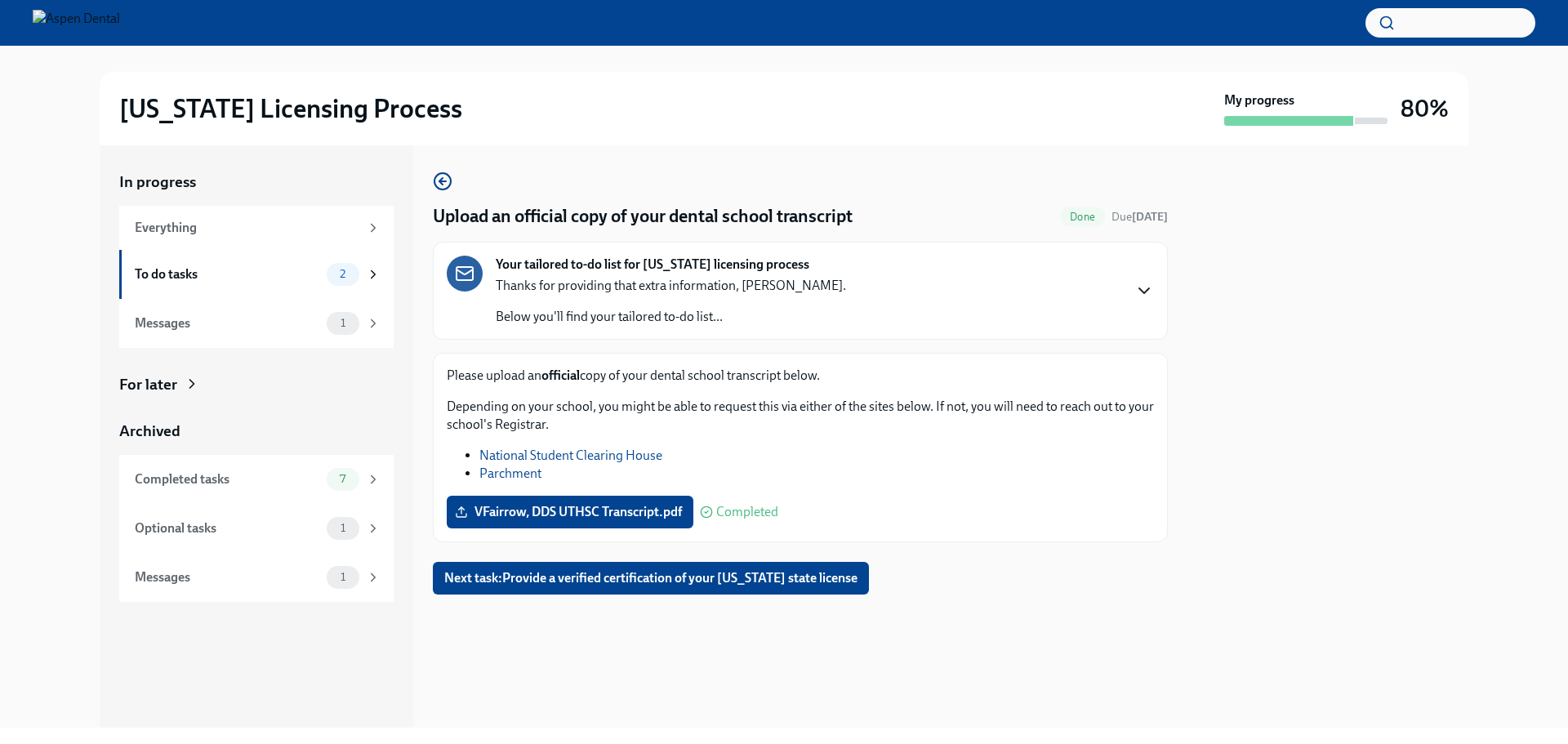 click 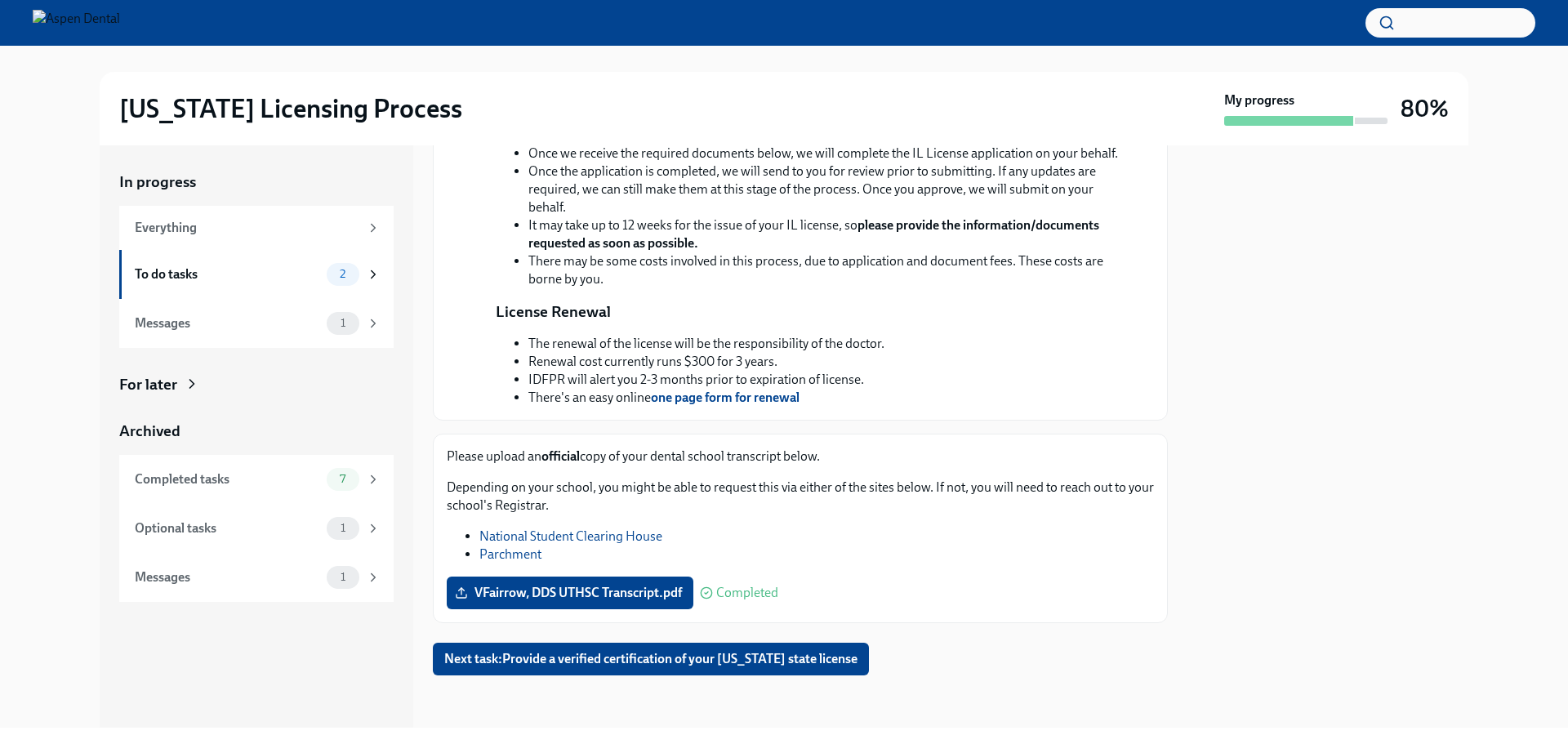 scroll, scrollTop: 528, scrollLeft: 0, axis: vertical 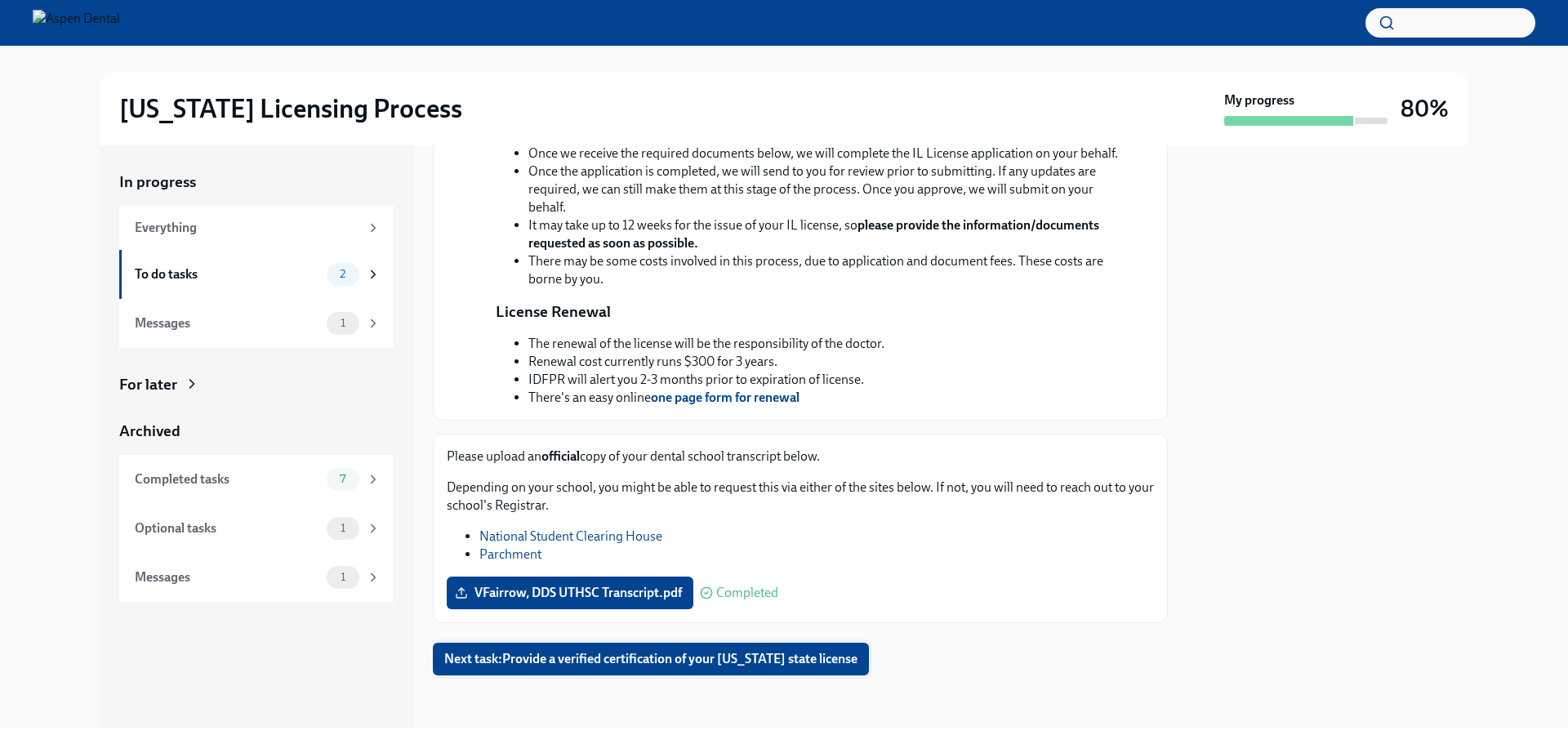 click on "Next task :  Provide a verified certification of your Kentucky state license" at bounding box center (651, 659) 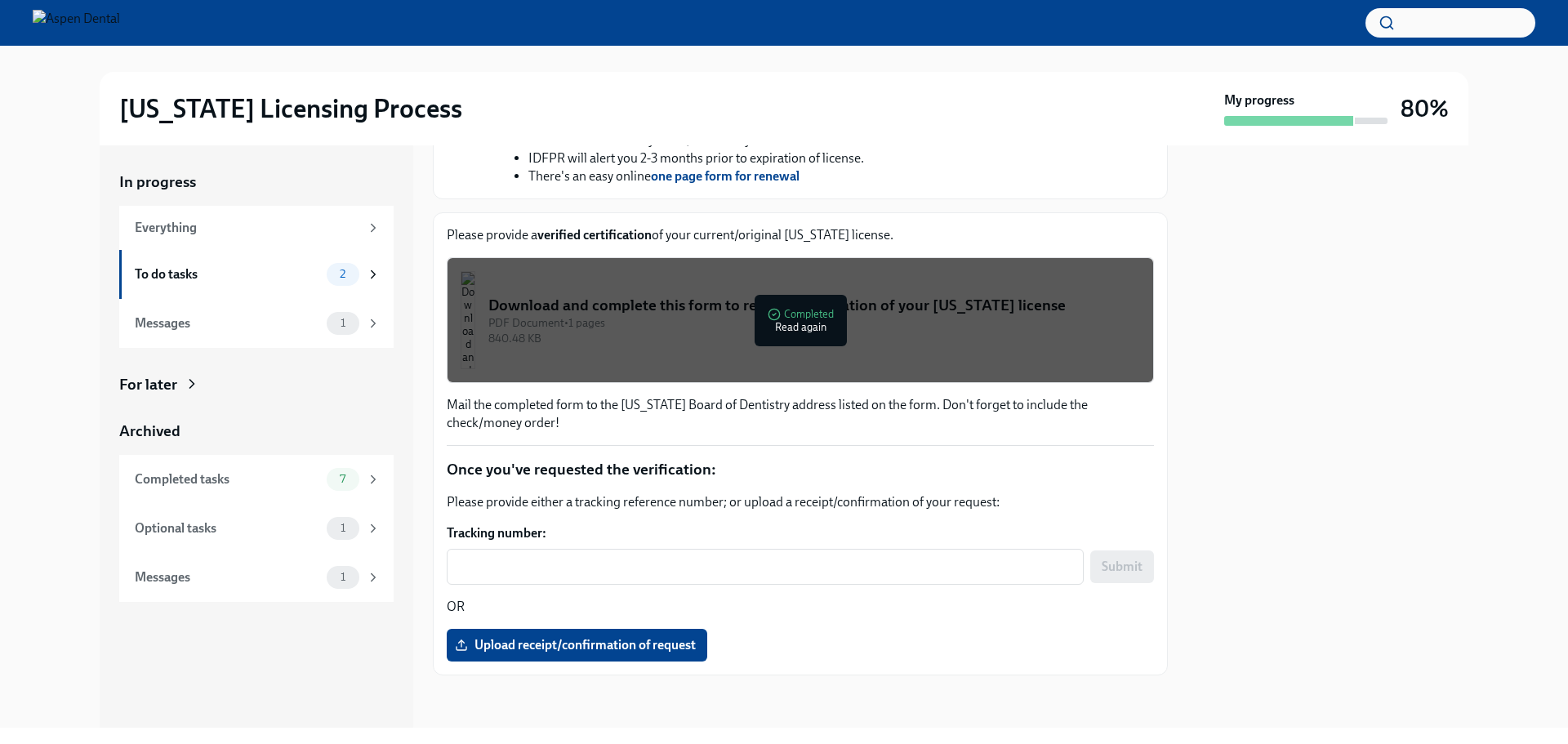 scroll, scrollTop: 750, scrollLeft: 0, axis: vertical 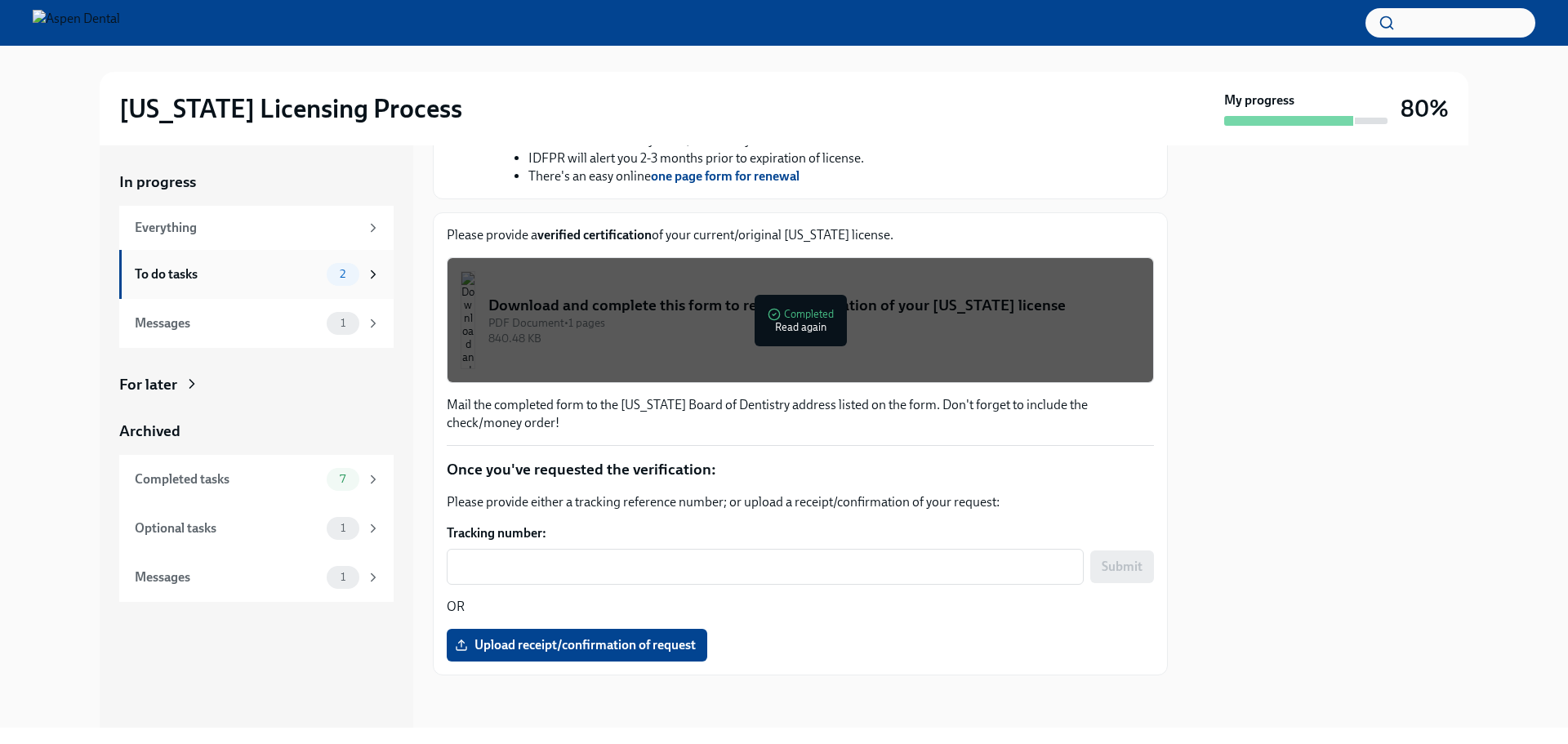 click on "2" at bounding box center (342, 274) 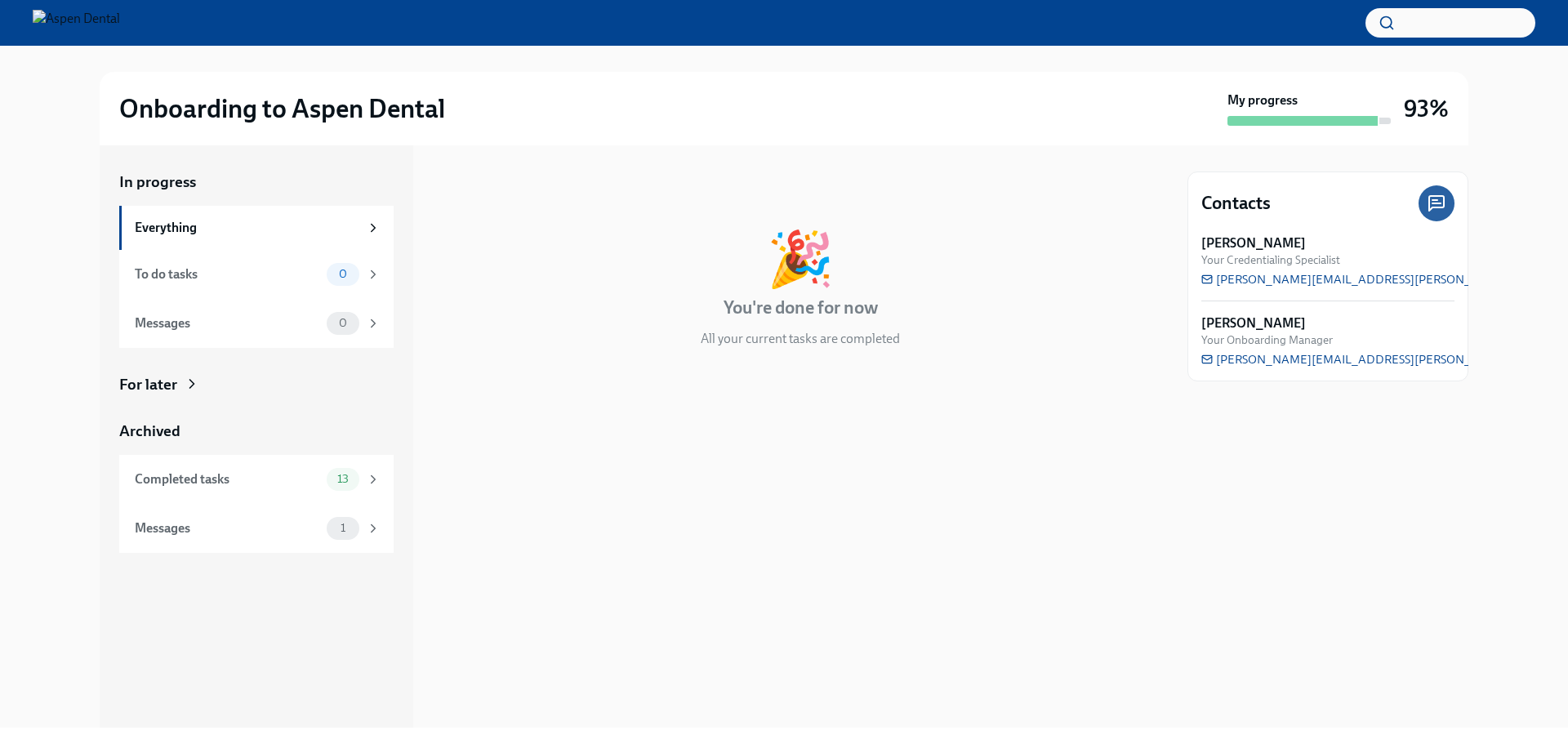 scroll, scrollTop: 0, scrollLeft: 0, axis: both 